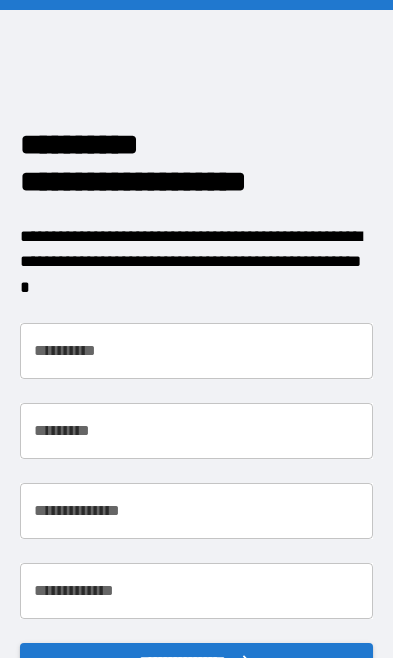 scroll, scrollTop: 0, scrollLeft: 0, axis: both 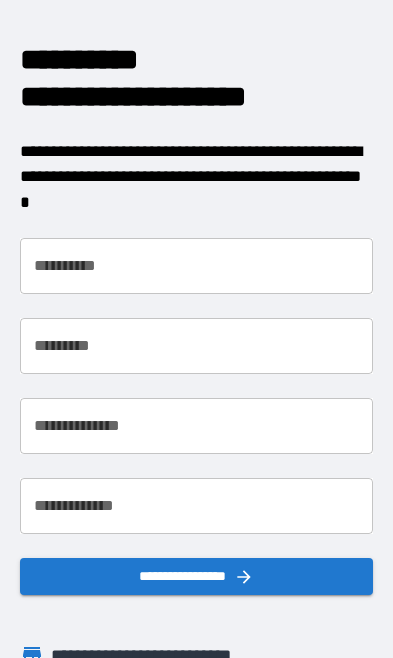 click on "**********" at bounding box center [197, 266] 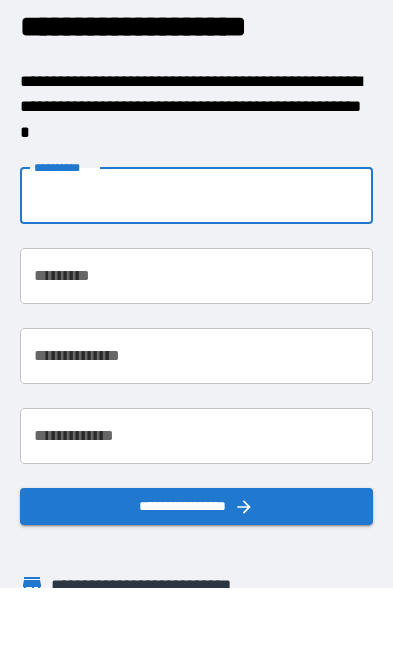 type on "*******" 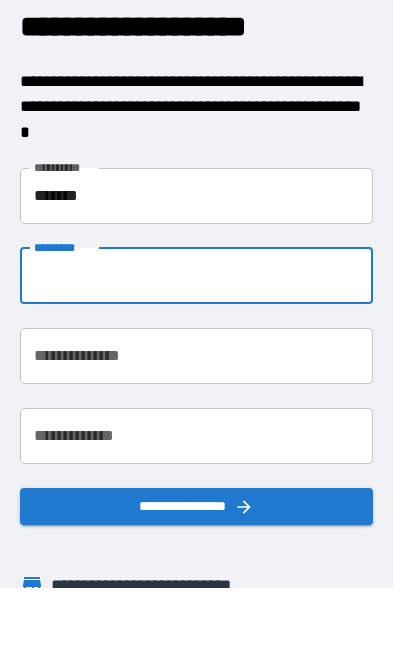 type on "********" 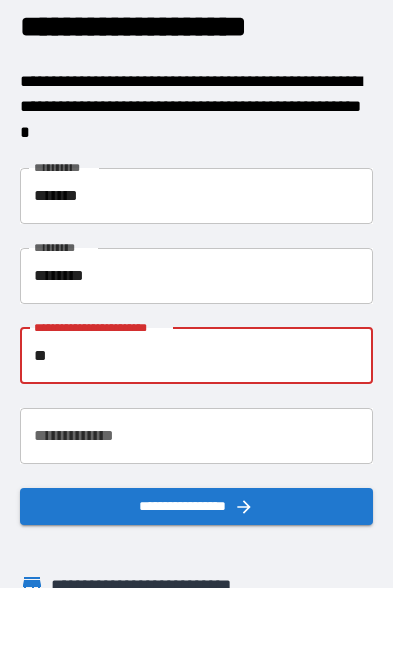 type on "*" 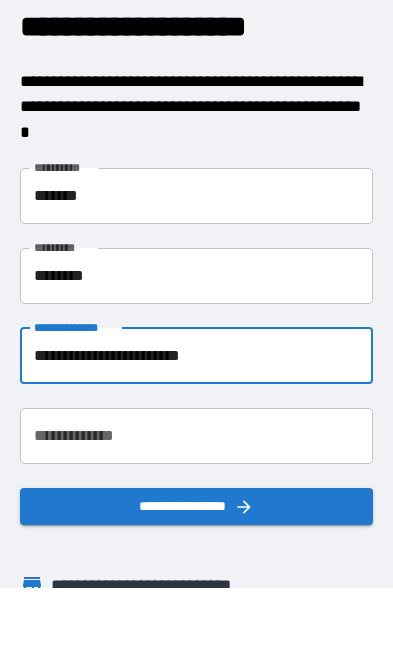 type on "**********" 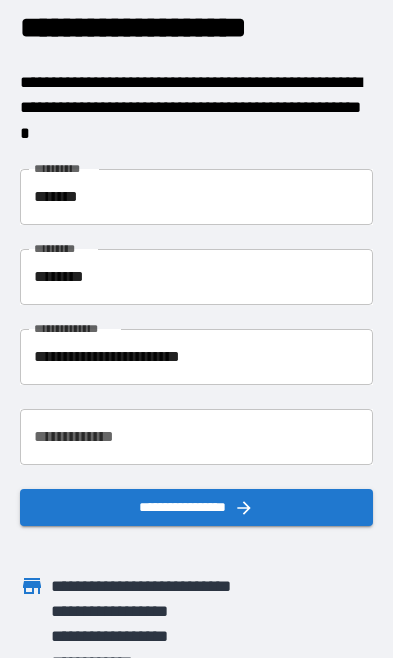 click on "**********" at bounding box center (197, 437) 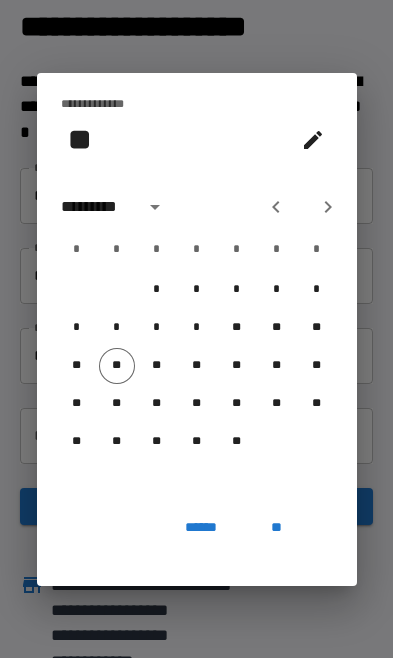 click on "*********" at bounding box center [96, 207] 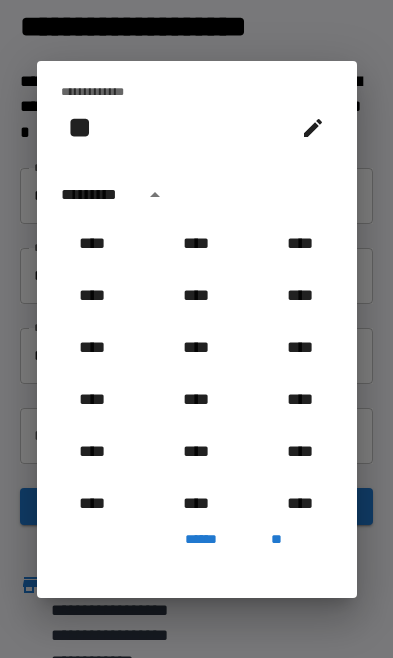 scroll, scrollTop: 2006, scrollLeft: 0, axis: vertical 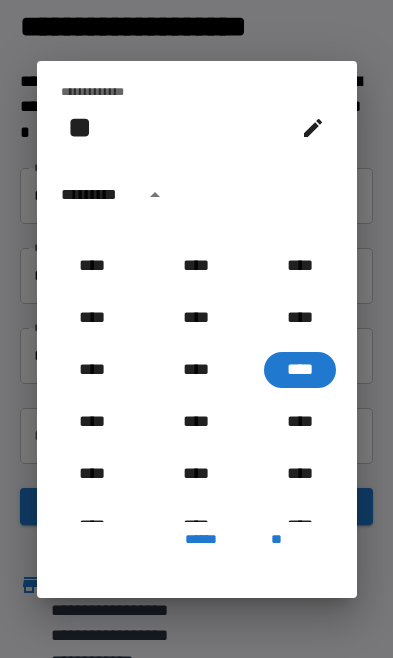 click on "**" at bounding box center [80, 127] 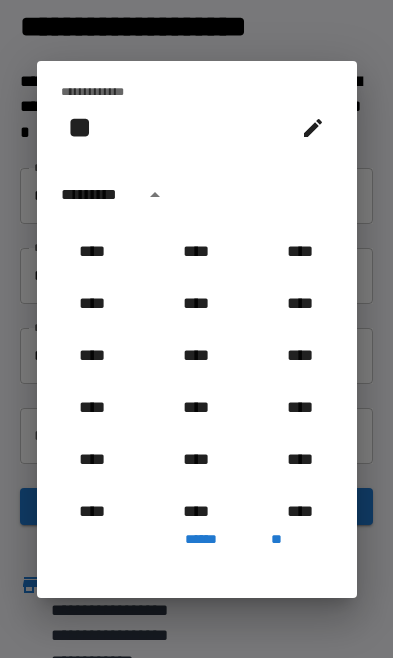 scroll, scrollTop: 1357, scrollLeft: 0, axis: vertical 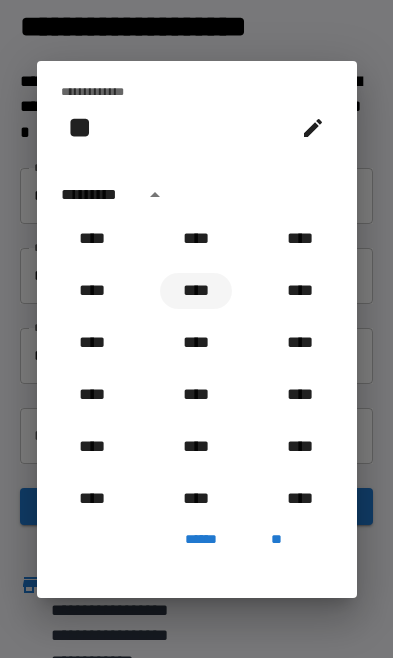 click on "****" at bounding box center [196, 291] 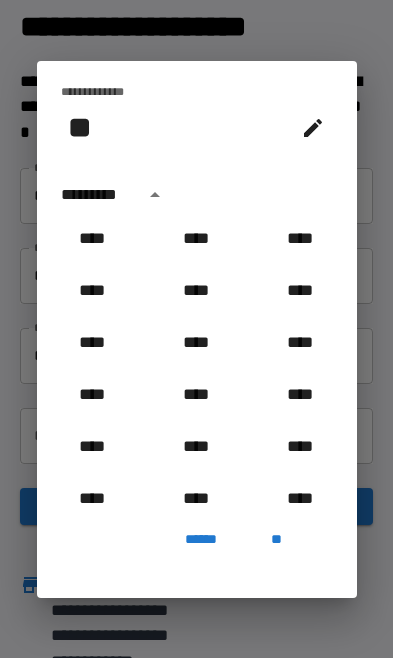 type on "**********" 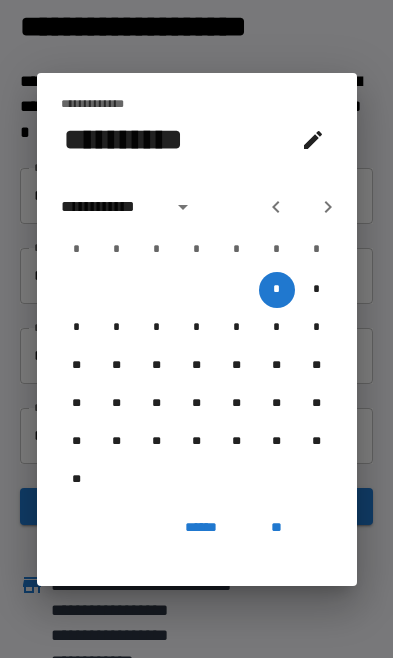 click on "**********" at bounding box center (123, 139) 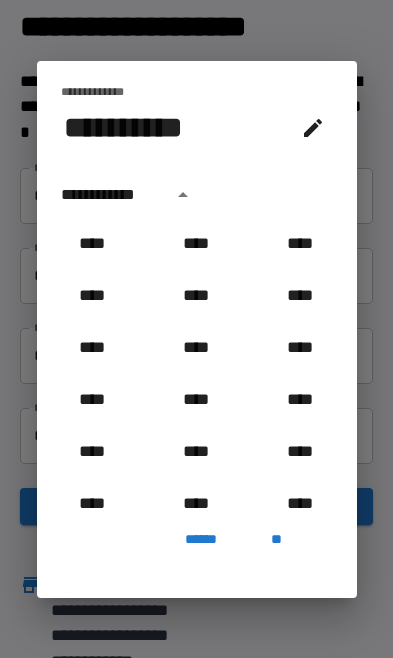 scroll, scrollTop: 1278, scrollLeft: 0, axis: vertical 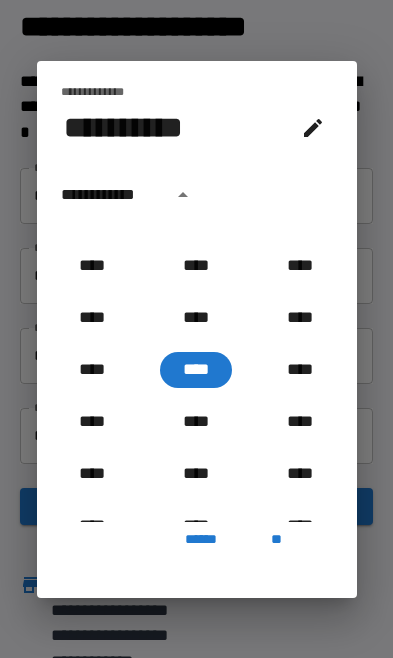 click on "**********" at bounding box center [111, 195] 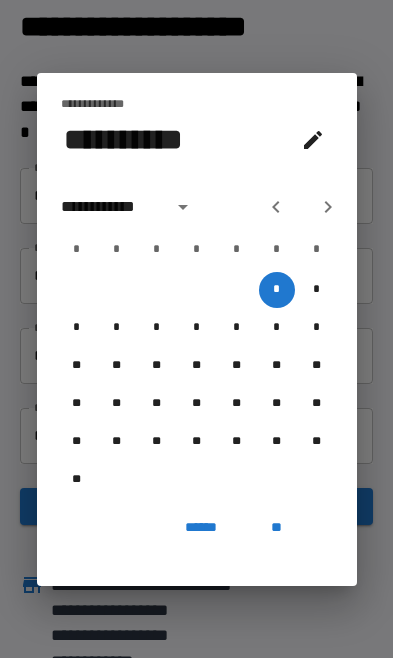 click 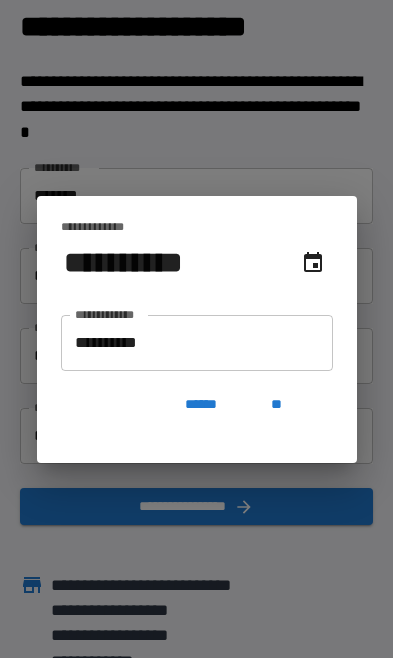 click on "**********" at bounding box center (197, 343) 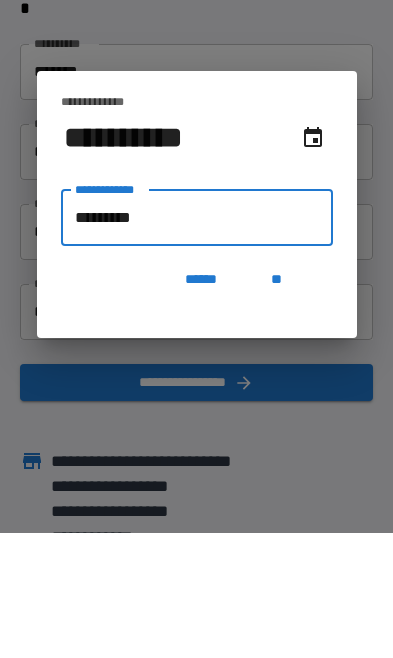 type on "**********" 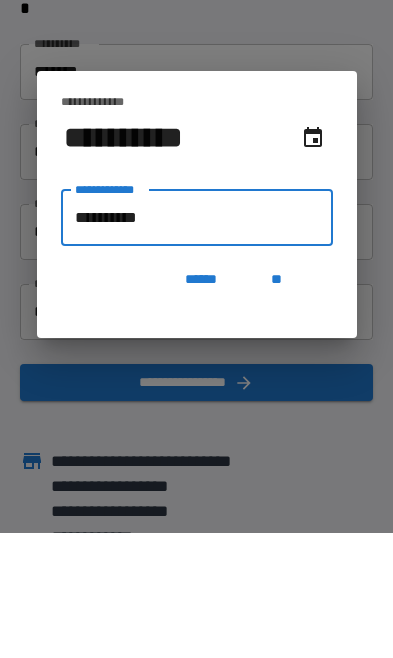 type on "**********" 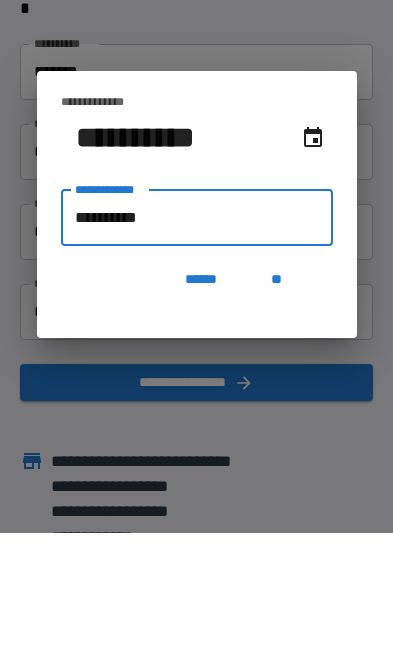 click on "**********" at bounding box center [197, 343] 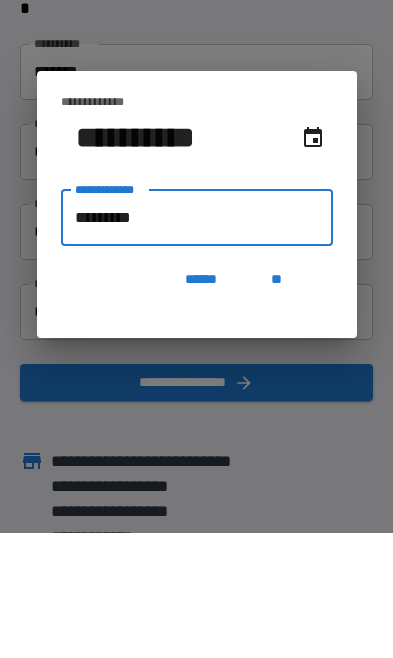 type on "**********" 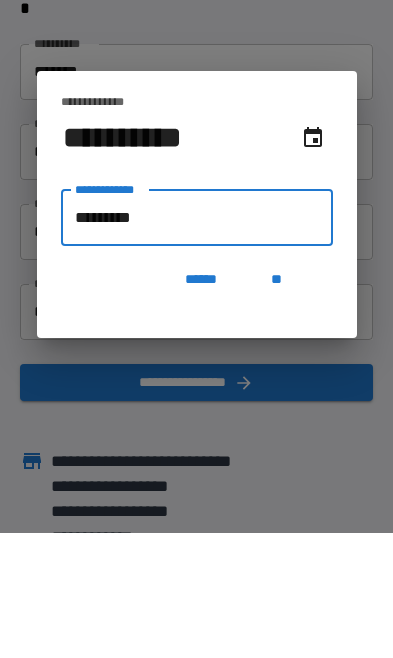 type on "********" 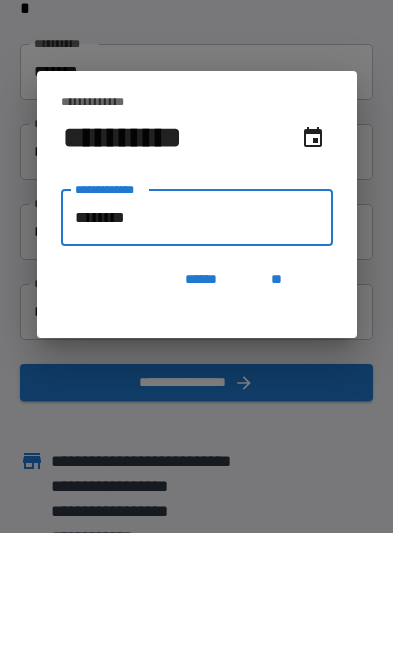 type on "**********" 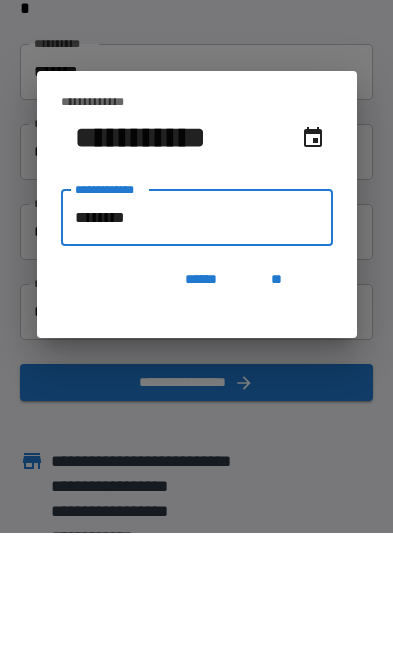 type on "*********" 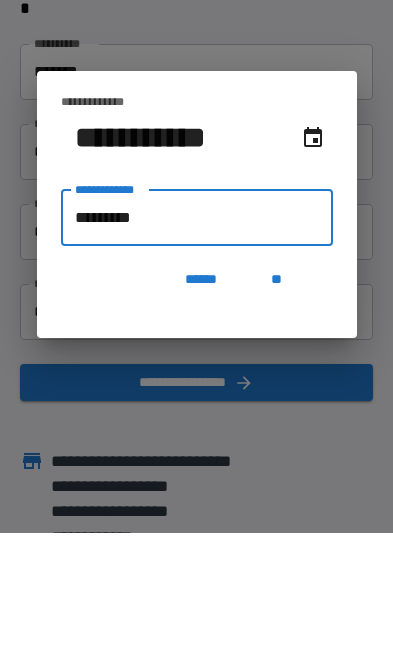 type on "**********" 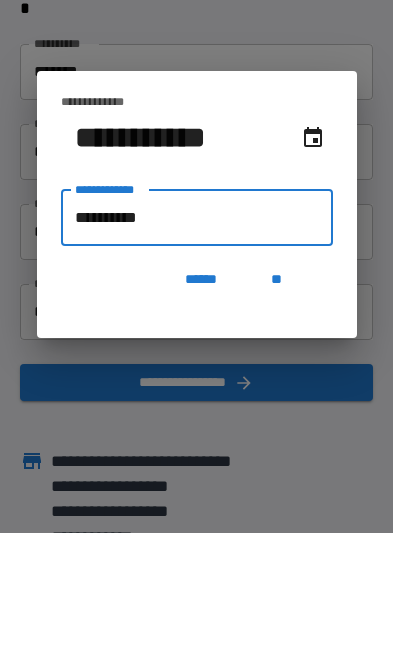 type on "**********" 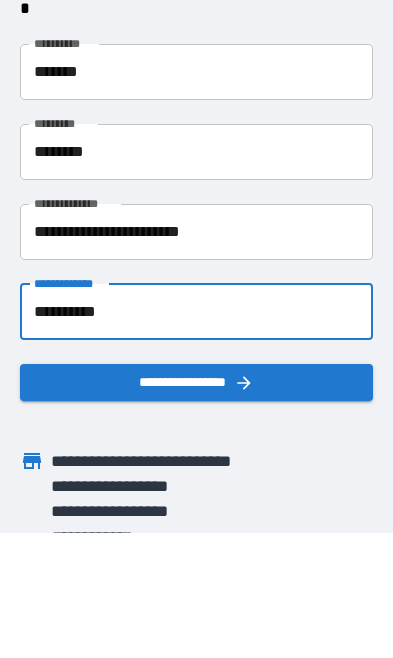 scroll, scrollTop: 82, scrollLeft: 0, axis: vertical 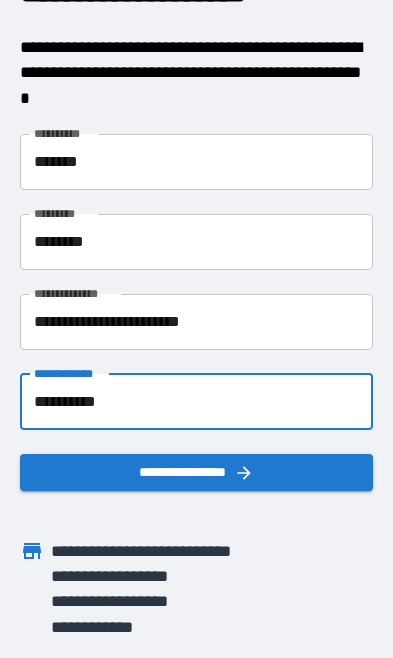 click on "**********" at bounding box center [197, 472] 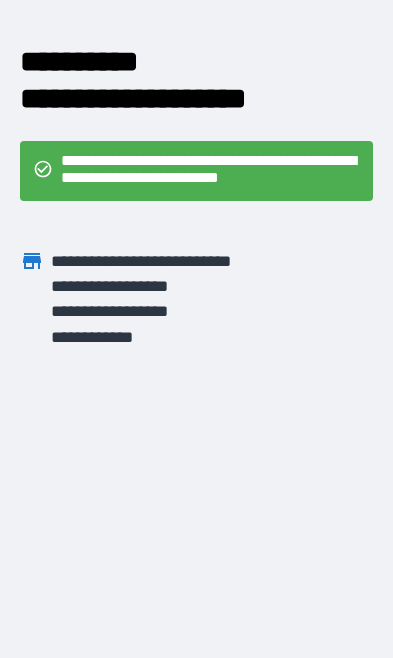 scroll, scrollTop: 0, scrollLeft: 0, axis: both 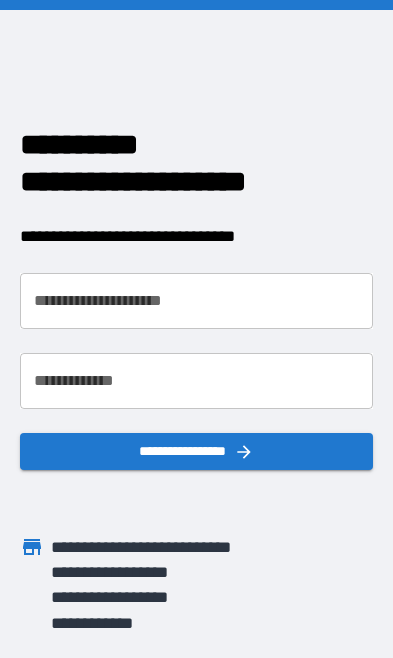 click on "**********" at bounding box center [197, 301] 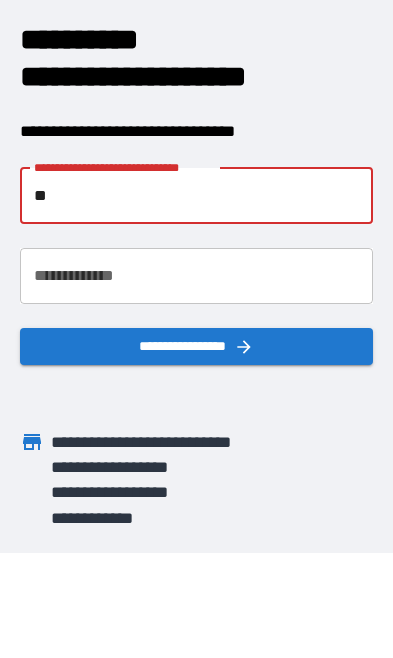 type on "*" 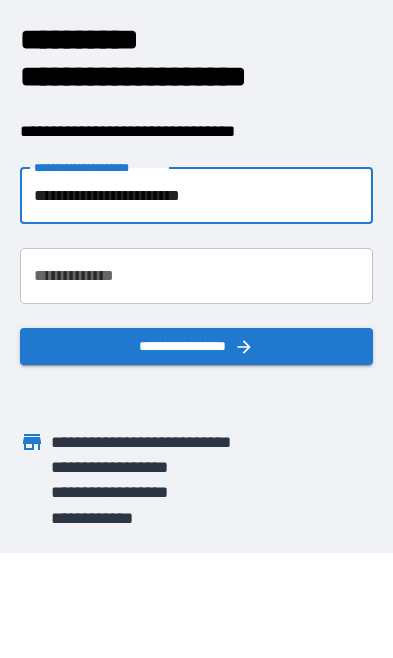 type on "**********" 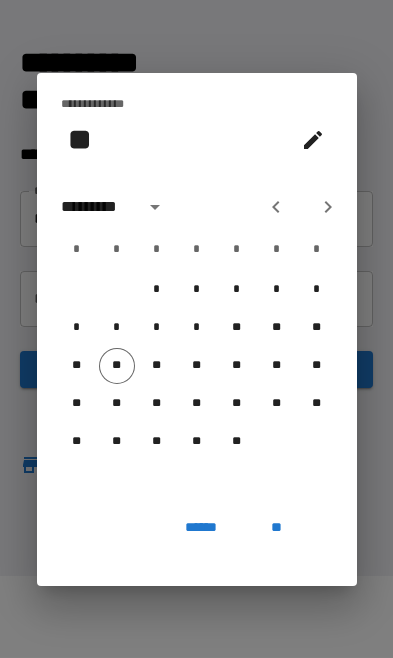 click on "**" at bounding box center (80, 139) 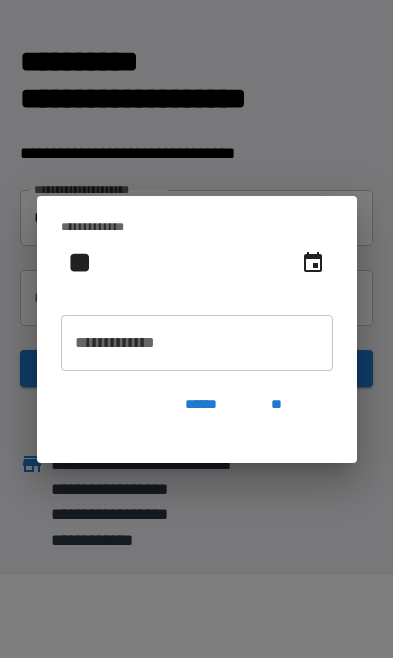 click on "**********" at bounding box center [197, 343] 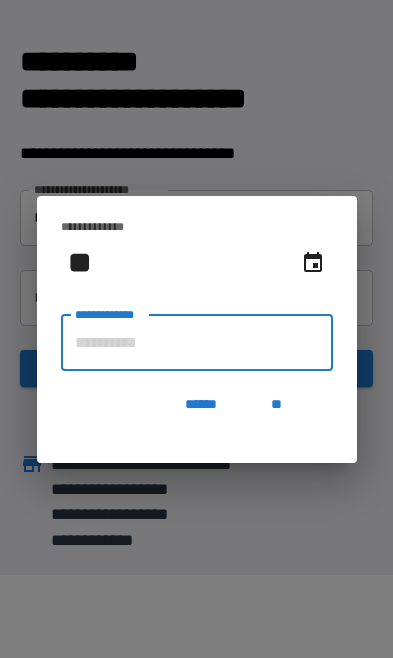 scroll, scrollTop: 82, scrollLeft: 0, axis: vertical 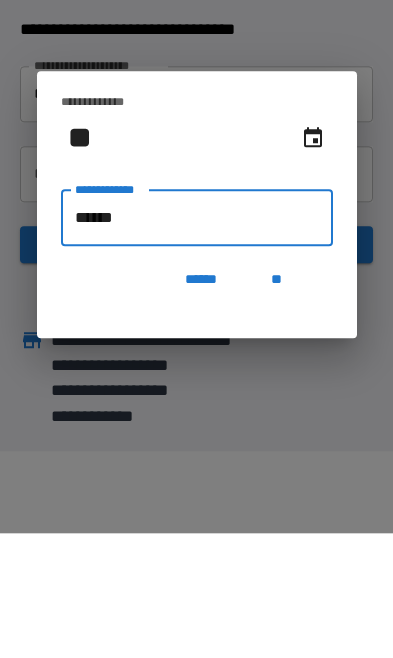 type on "*******" 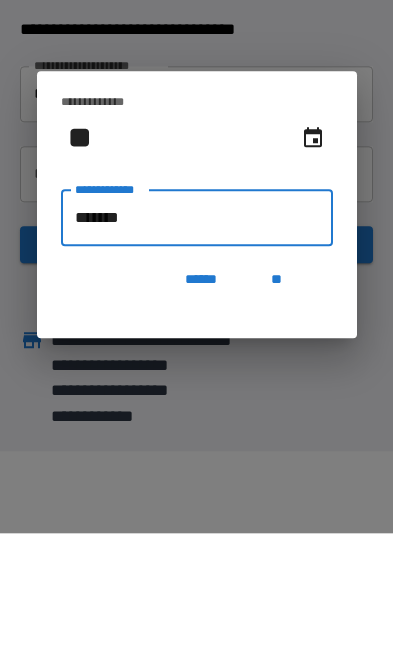 type on "**********" 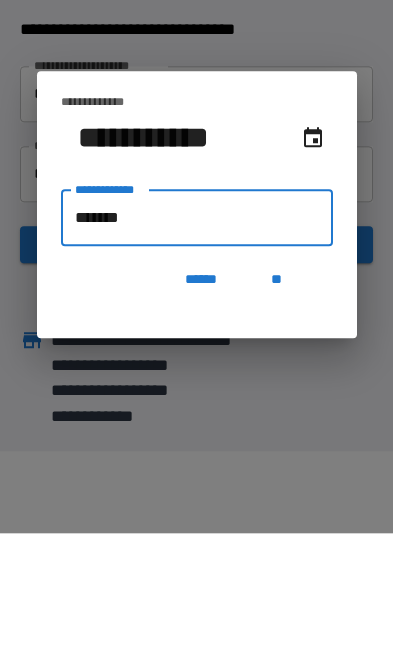type on "********" 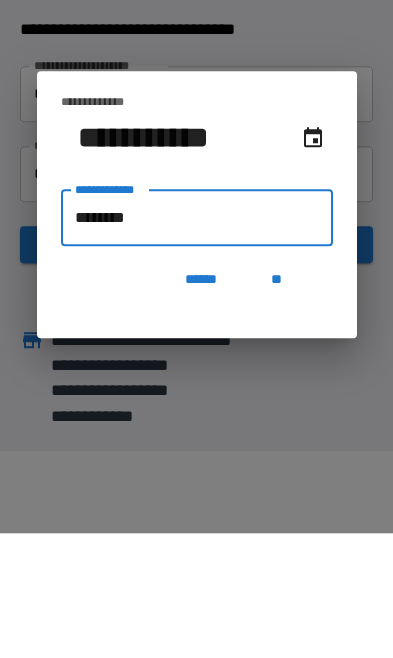 type on "**********" 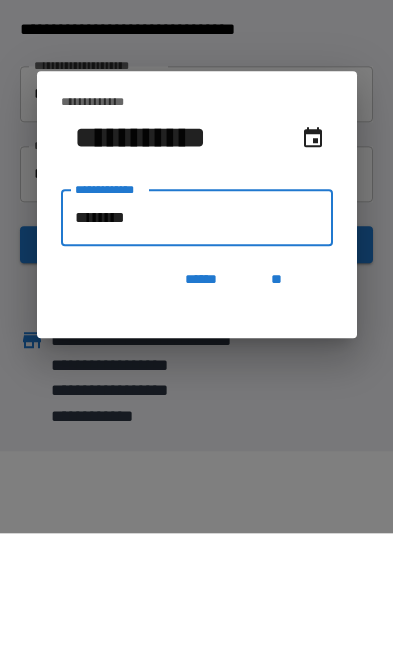 type on "*********" 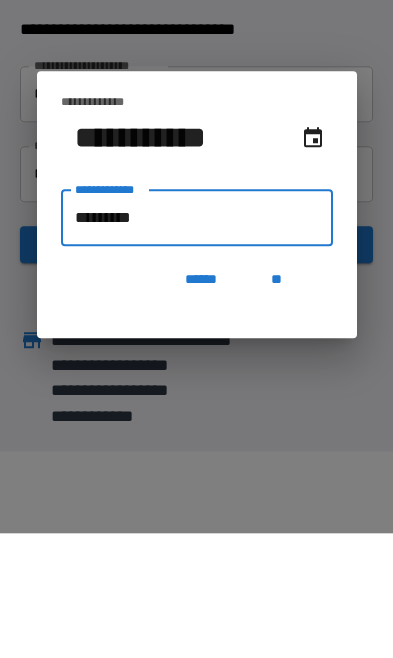 type on "**********" 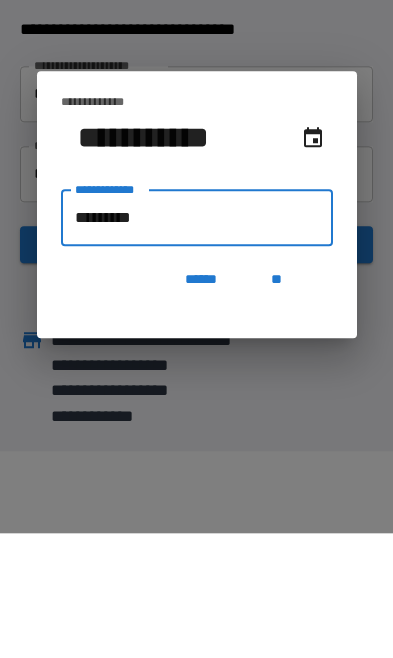 type on "**********" 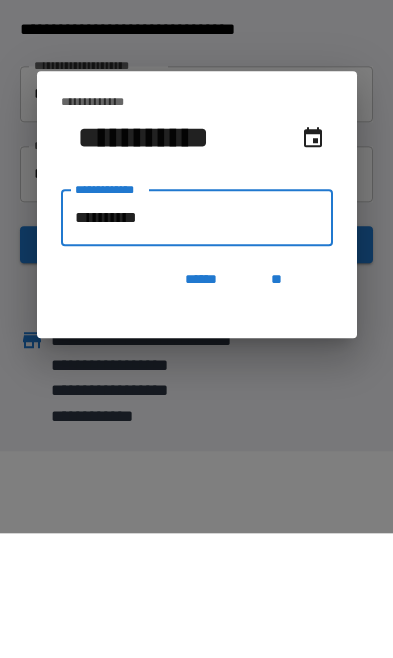 type on "**********" 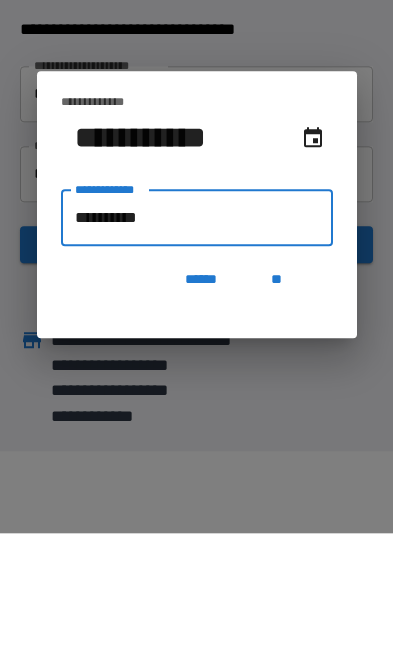 type on "**********" 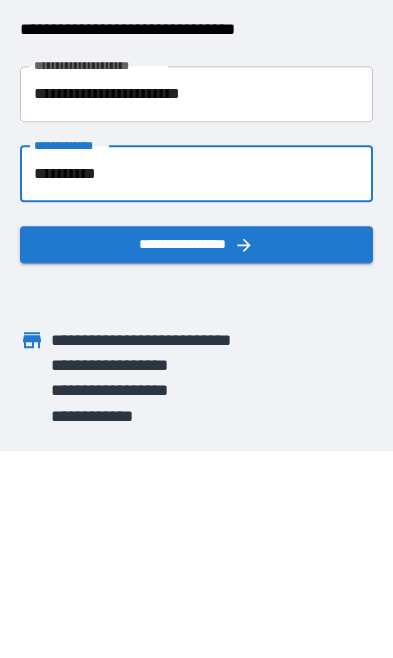 scroll, scrollTop: 51, scrollLeft: 0, axis: vertical 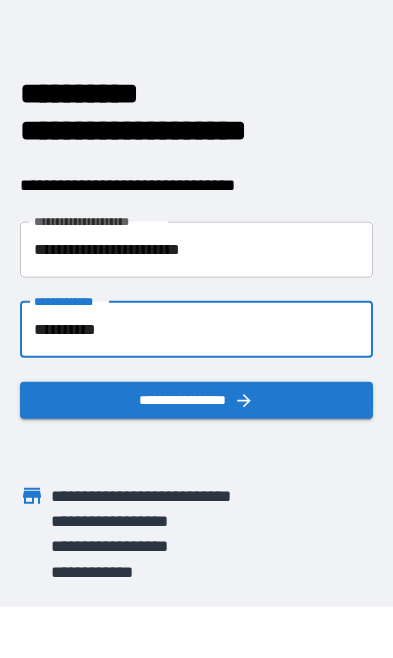 click on "**********" at bounding box center [197, 400] 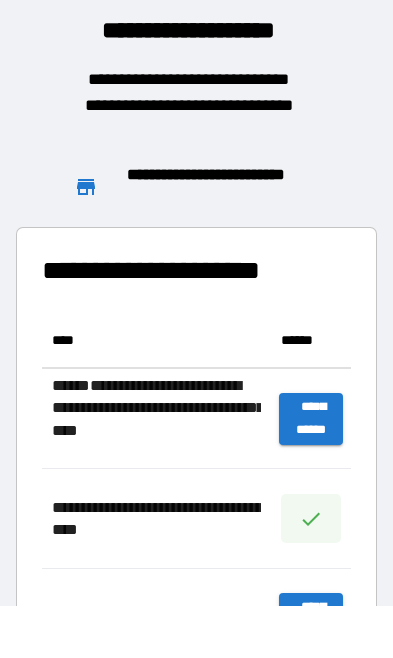 scroll, scrollTop: 1, scrollLeft: 1, axis: both 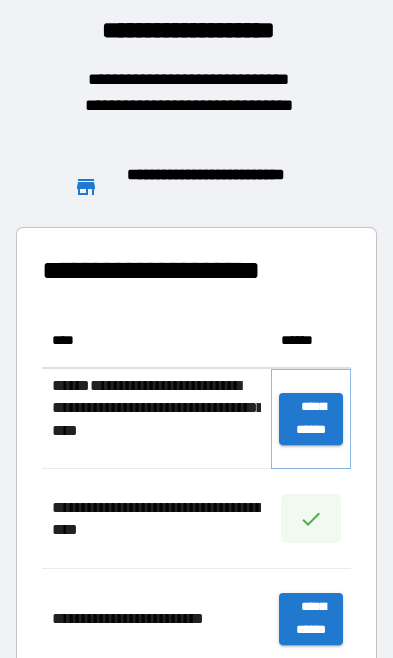 click on "**********" at bounding box center (311, 419) 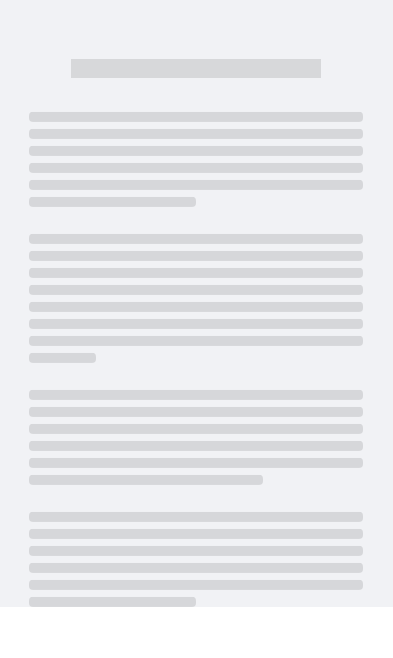 scroll, scrollTop: 52, scrollLeft: 0, axis: vertical 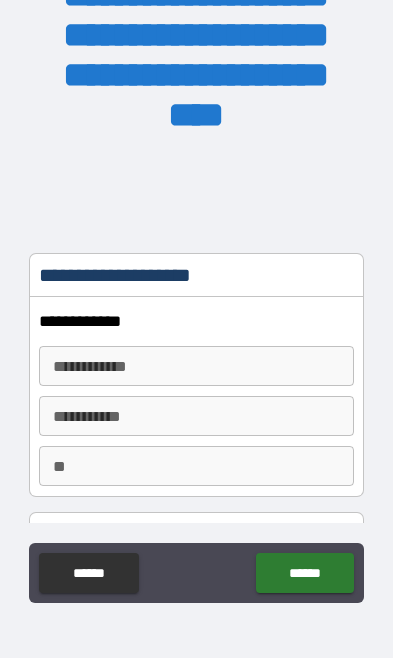 click on "**********" at bounding box center [196, 366] 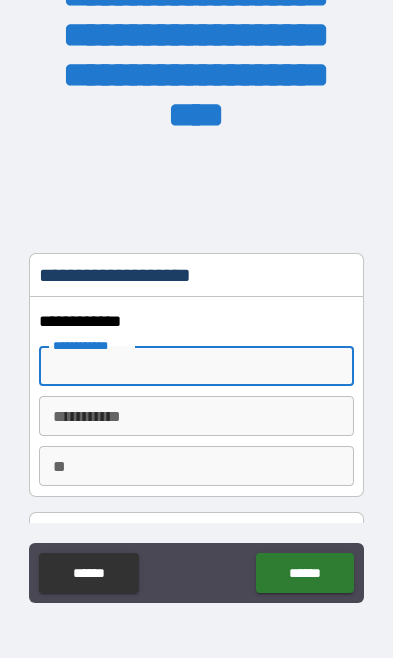 scroll, scrollTop: 51, scrollLeft: 0, axis: vertical 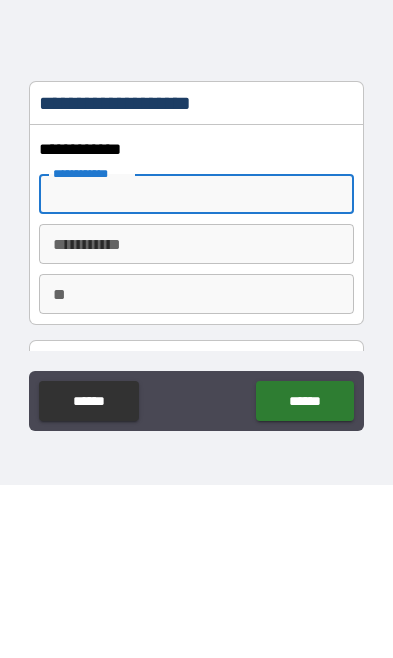 type on "*******" 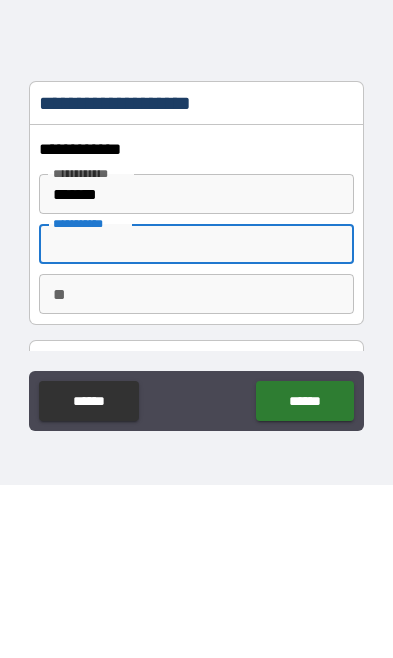 type on "********" 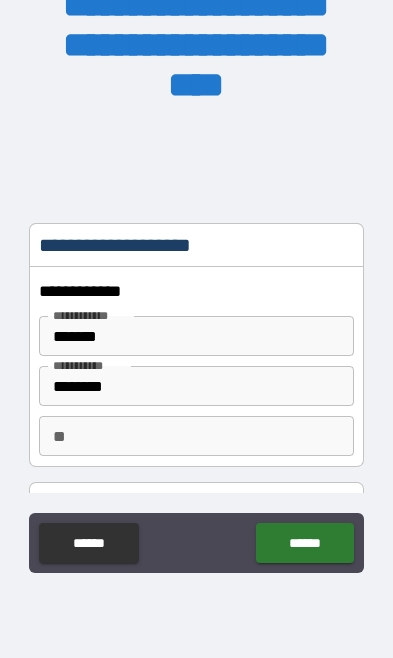 scroll, scrollTop: 83, scrollLeft: 0, axis: vertical 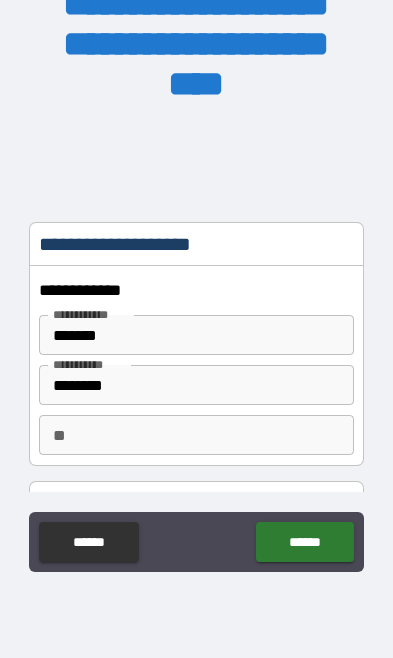 click on "******" at bounding box center (304, 542) 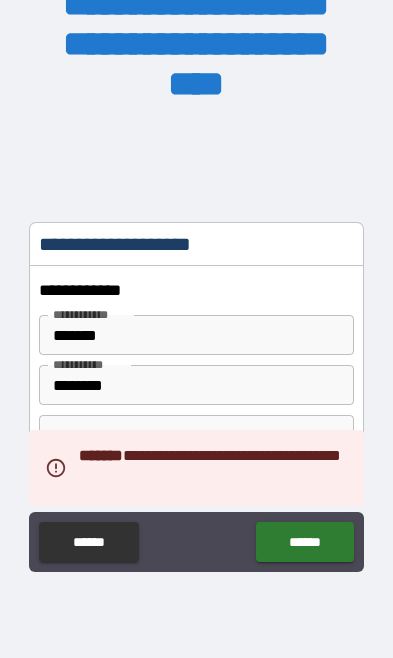 click on "*******" at bounding box center [196, 335] 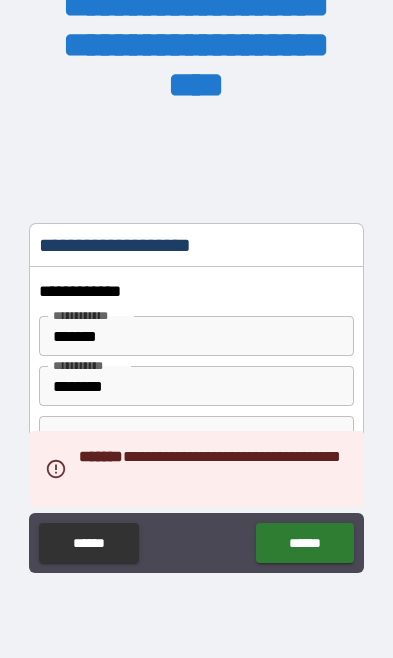 scroll, scrollTop: 83, scrollLeft: 0, axis: vertical 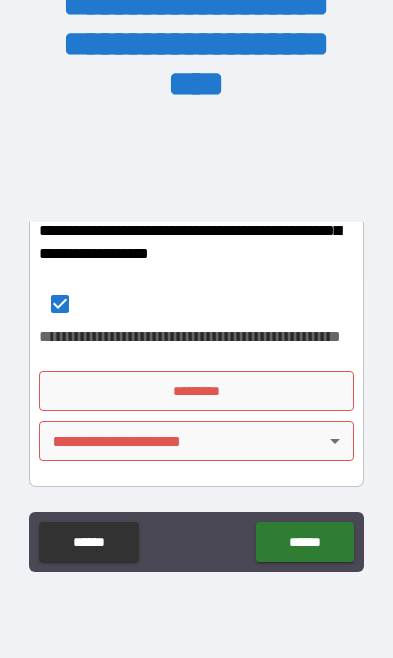 click on "**********" at bounding box center (196, 287) 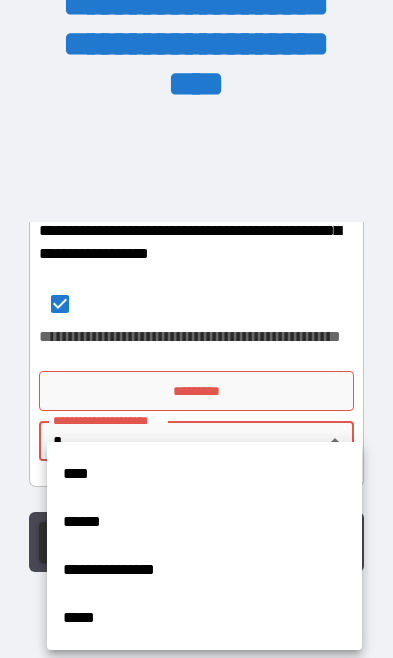 click on "****" at bounding box center (204, 474) 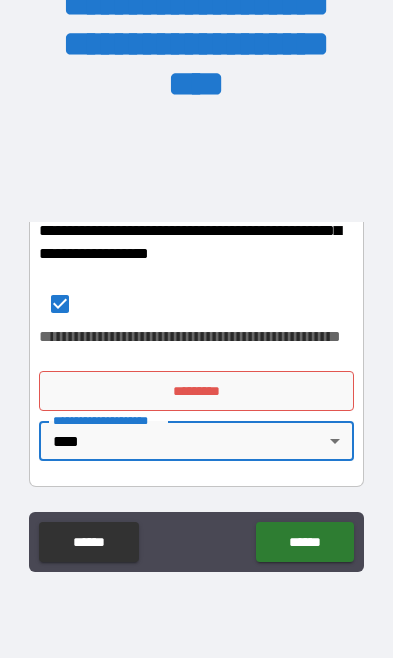 click on "*********" at bounding box center (196, 391) 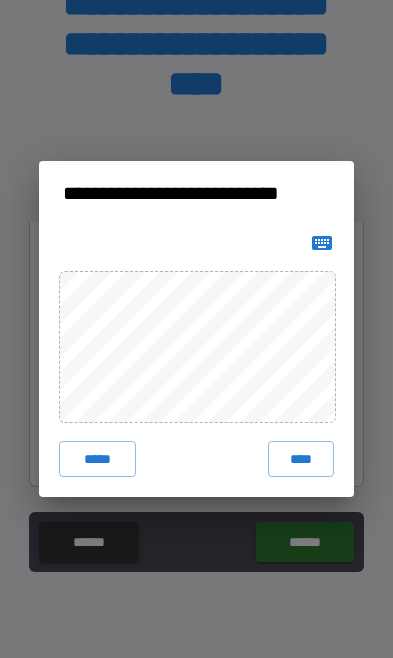 click on "****" at bounding box center (301, 459) 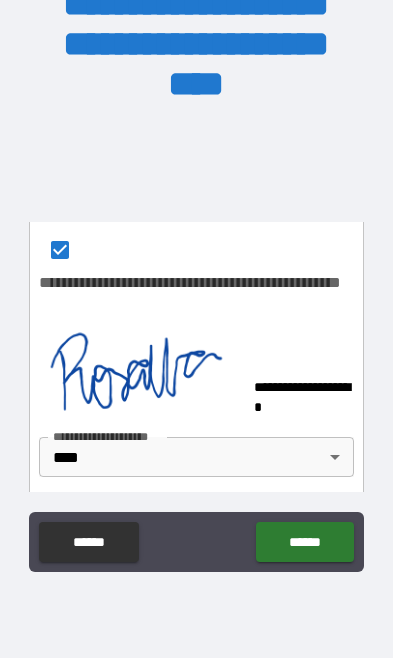 click on "******" at bounding box center (304, 542) 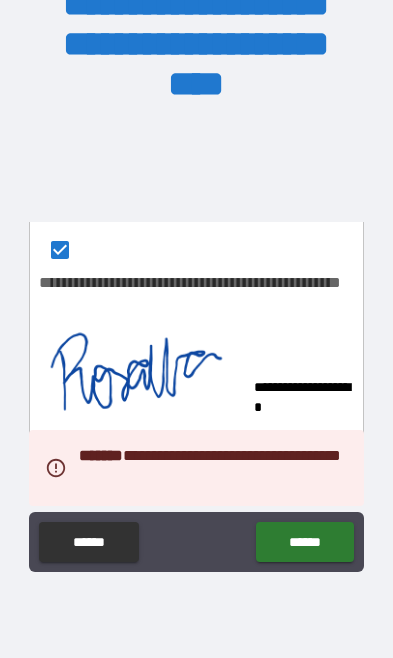 click on "**********" at bounding box center (196, 372) 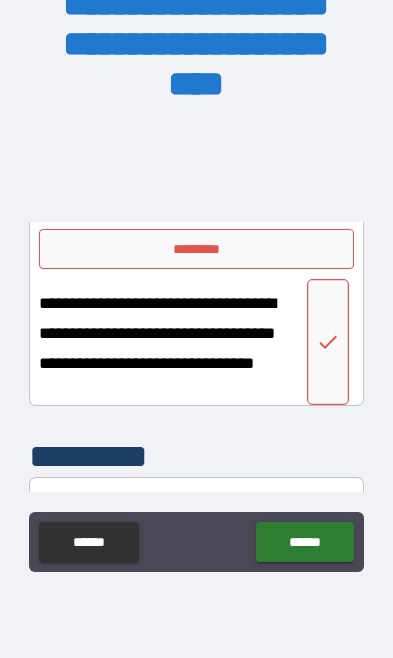 scroll, scrollTop: 1212, scrollLeft: 0, axis: vertical 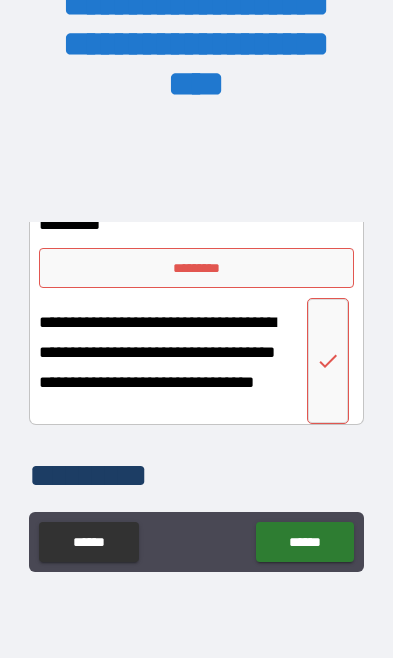 click 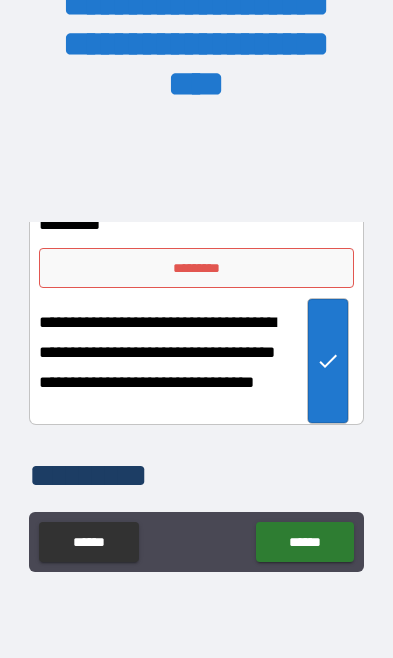 click on "*********" at bounding box center [196, 268] 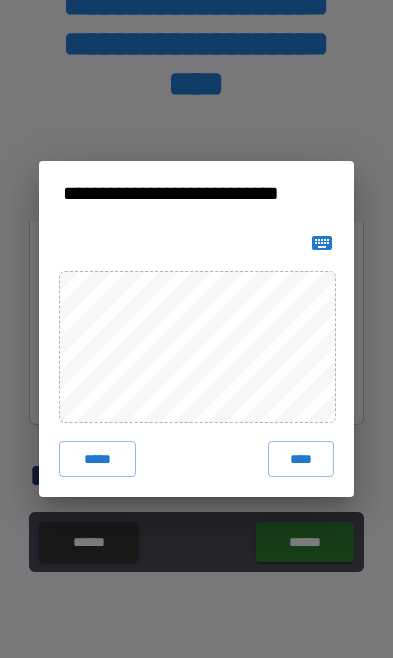click on "****" at bounding box center (301, 459) 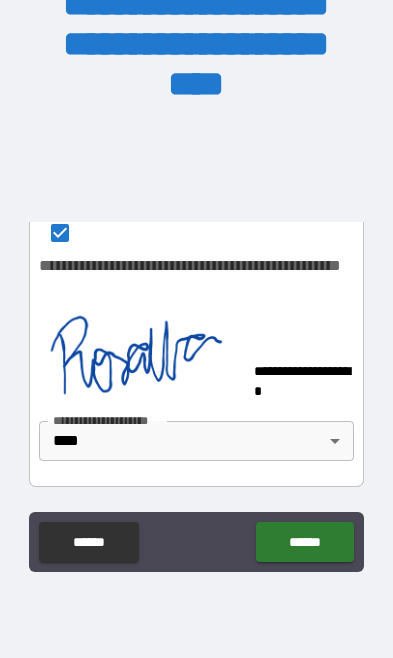 scroll, scrollTop: 1786, scrollLeft: 0, axis: vertical 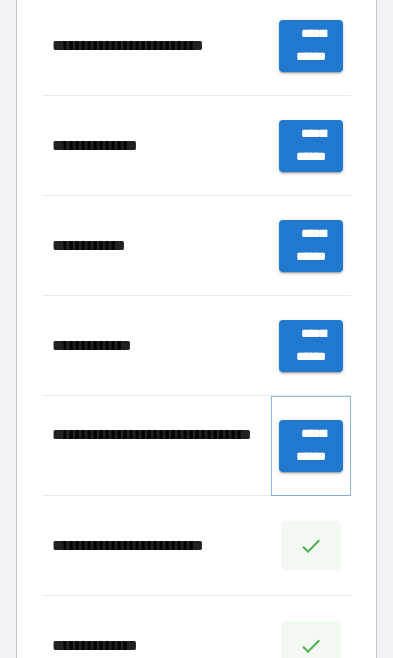 click on "**********" at bounding box center (311, 446) 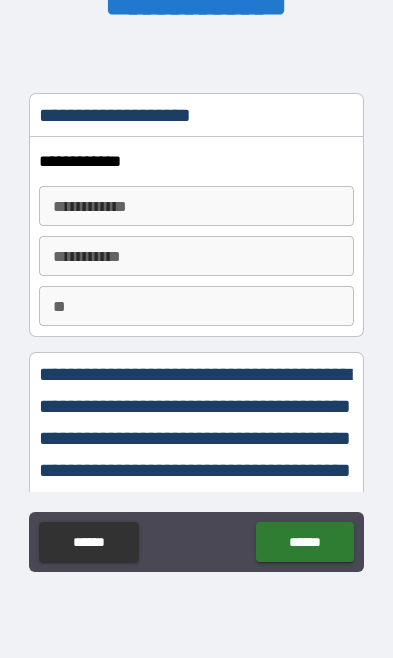 click on "**********" at bounding box center (196, 206) 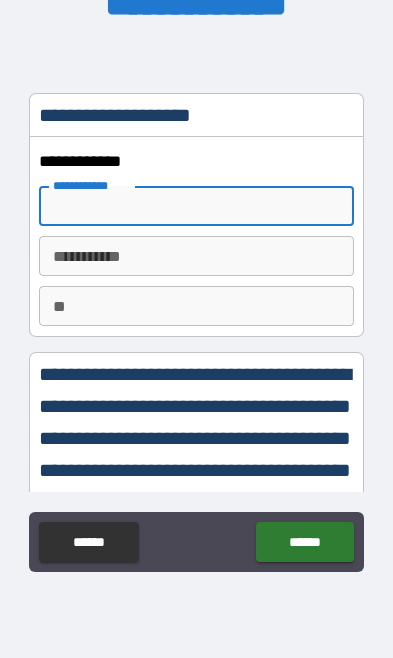 scroll, scrollTop: 82, scrollLeft: 0, axis: vertical 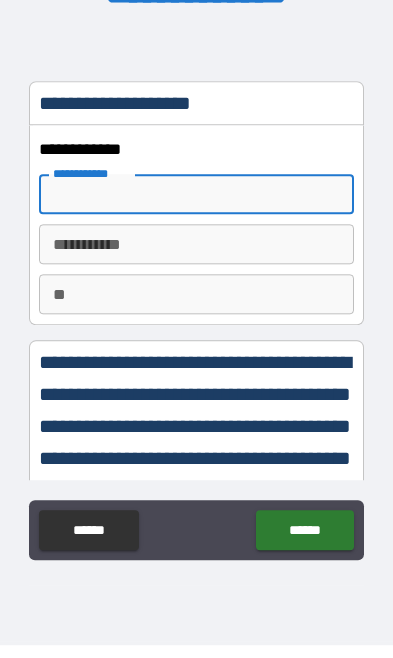 type on "*******" 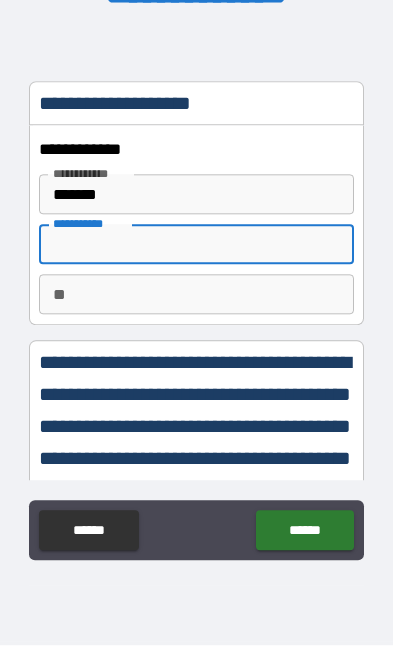 type on "********" 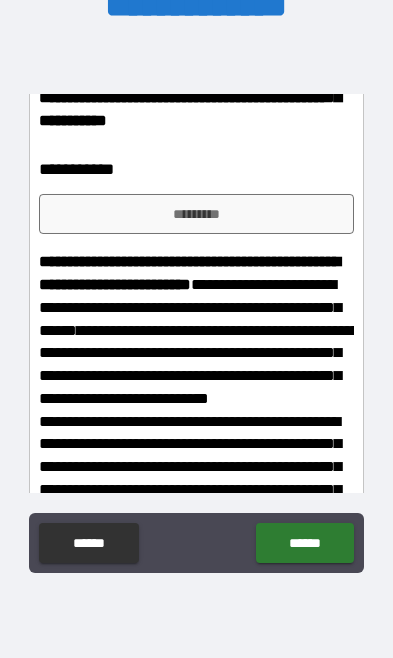 scroll, scrollTop: 2269, scrollLeft: 0, axis: vertical 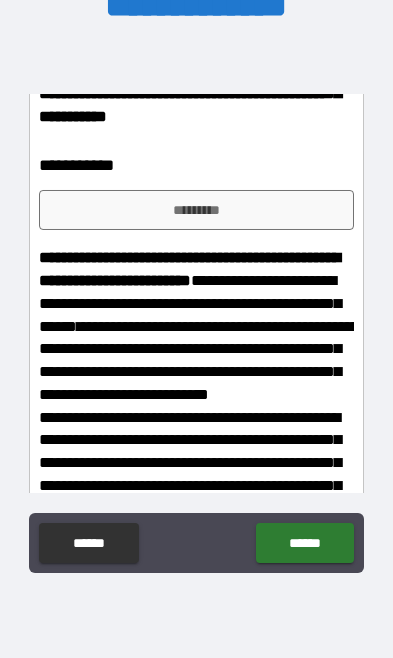 click on "*********" at bounding box center [196, 210] 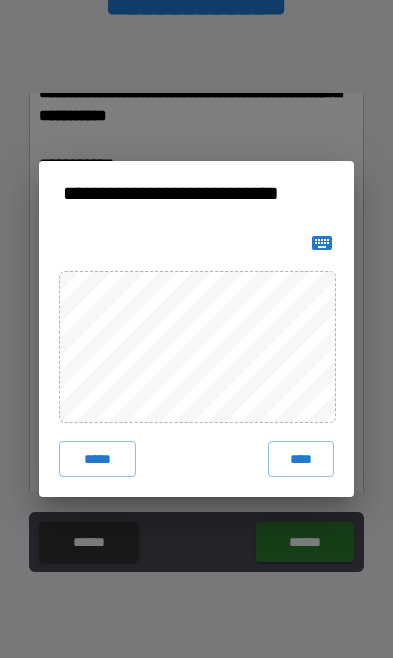 click on "****" at bounding box center [301, 459] 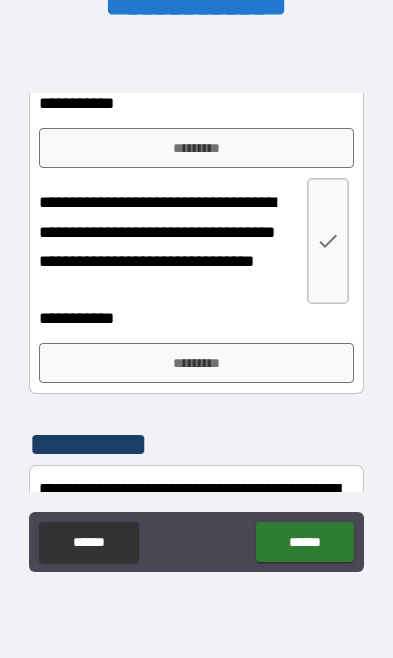 scroll, scrollTop: 2882, scrollLeft: 0, axis: vertical 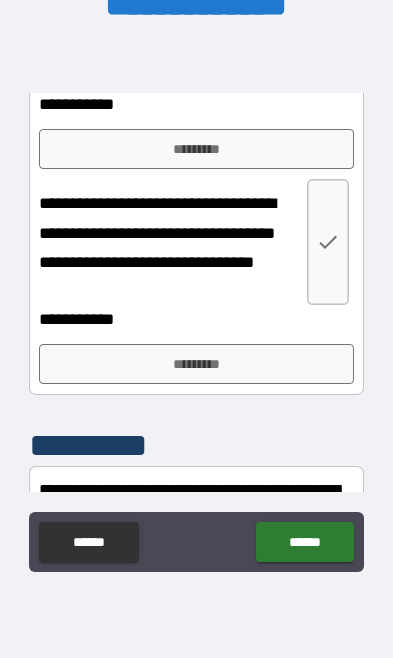 click 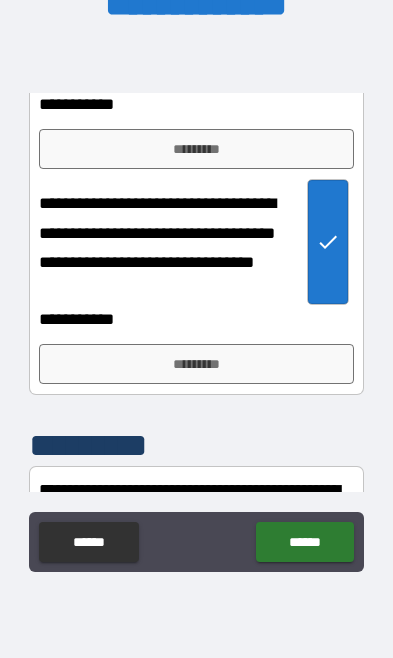 click on "*********" at bounding box center (196, 149) 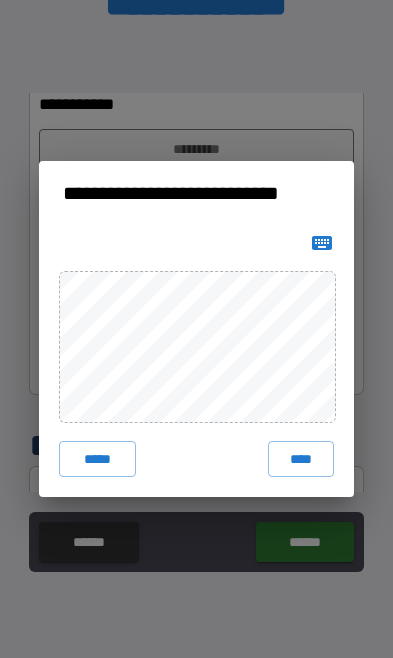 click on "****" at bounding box center [301, 459] 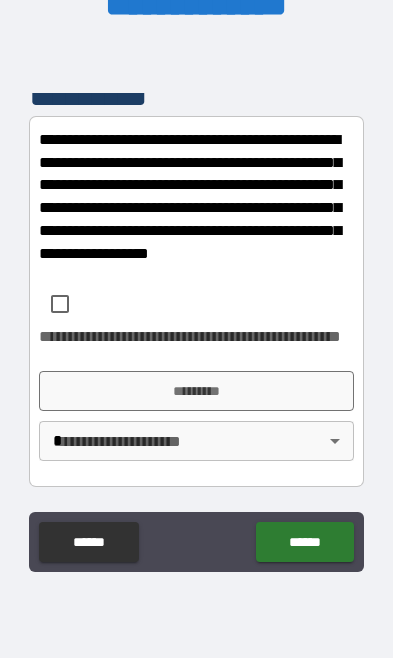 scroll, scrollTop: 3459, scrollLeft: 0, axis: vertical 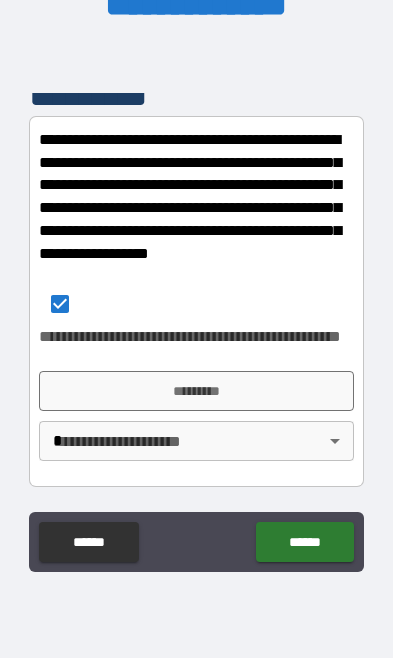 click on "*********" at bounding box center (196, 391) 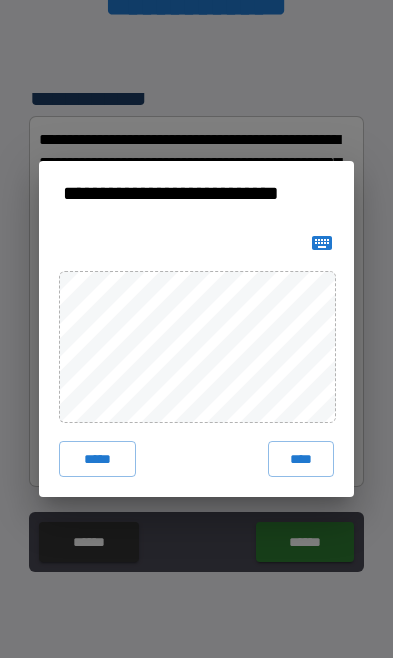 click on "****" at bounding box center (301, 459) 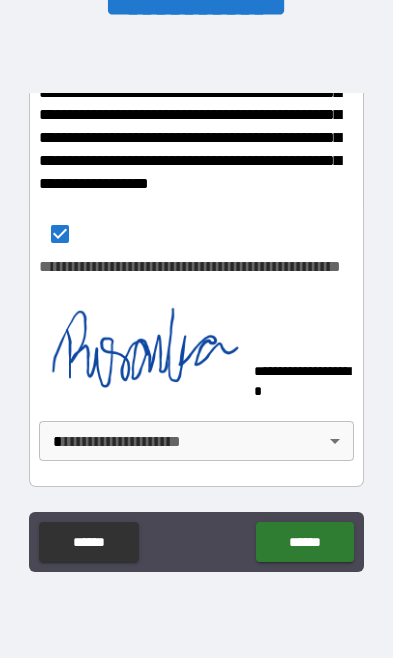 scroll, scrollTop: 3529, scrollLeft: 0, axis: vertical 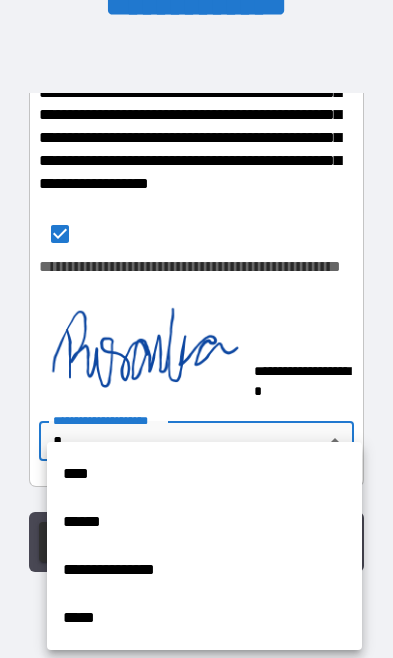 click on "****" at bounding box center (204, 474) 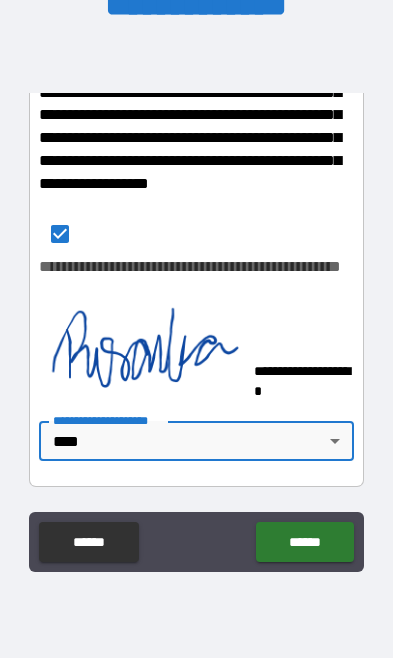 click on "******" at bounding box center (304, 542) 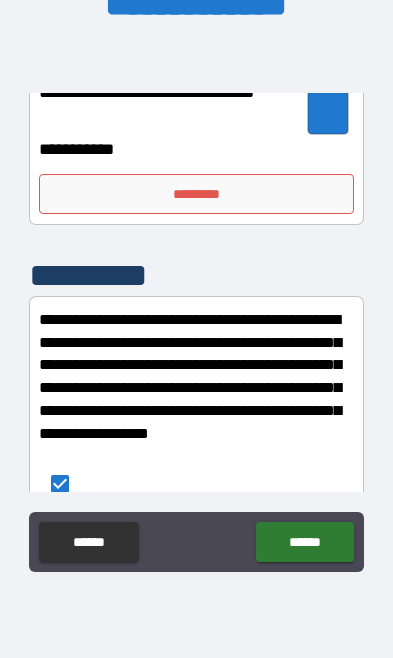 scroll, scrollTop: 3124, scrollLeft: 0, axis: vertical 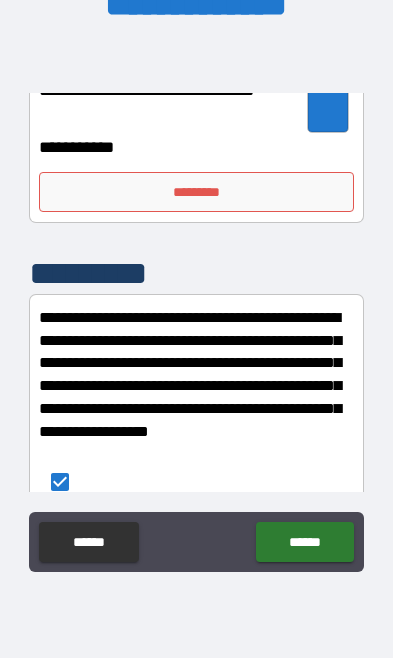 click on "*********" at bounding box center (196, 192) 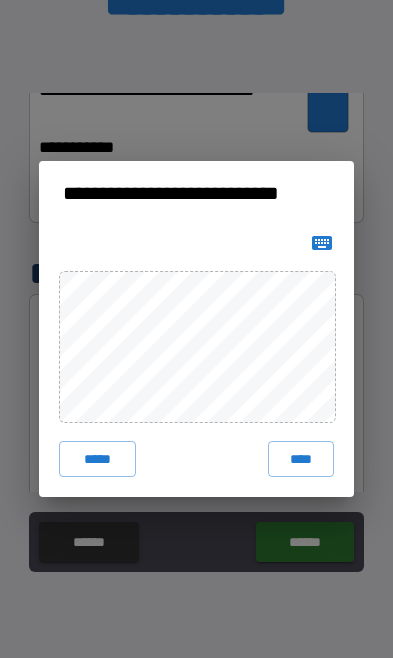 click on "****" at bounding box center [301, 459] 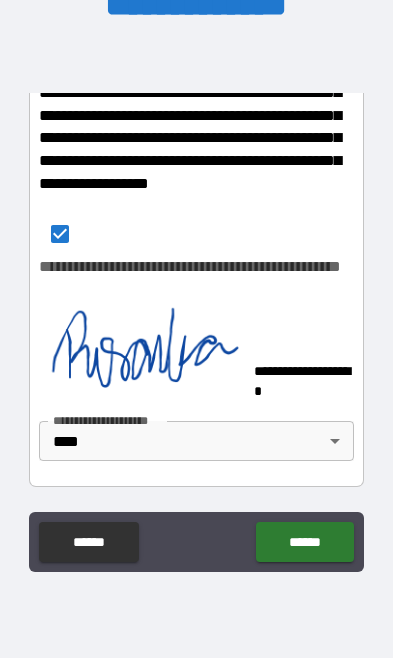 scroll, scrollTop: 3601, scrollLeft: 0, axis: vertical 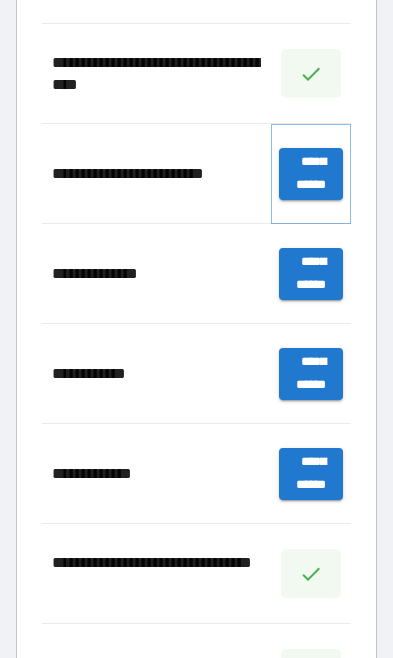 click on "**********" at bounding box center (311, 174) 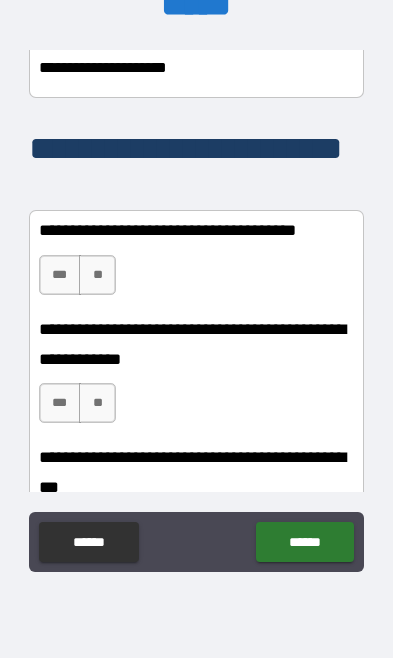 scroll, scrollTop: 461, scrollLeft: 0, axis: vertical 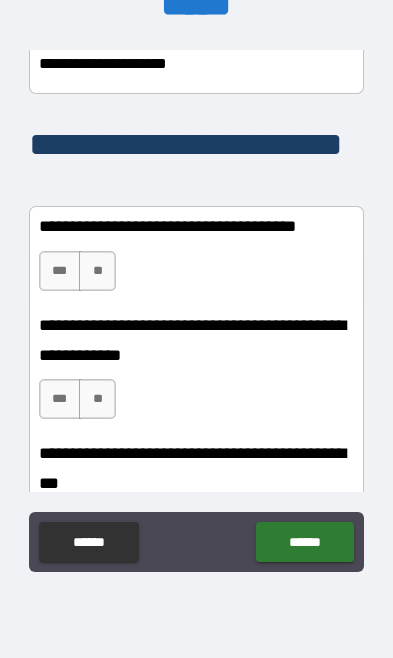 click on "**" at bounding box center [97, 271] 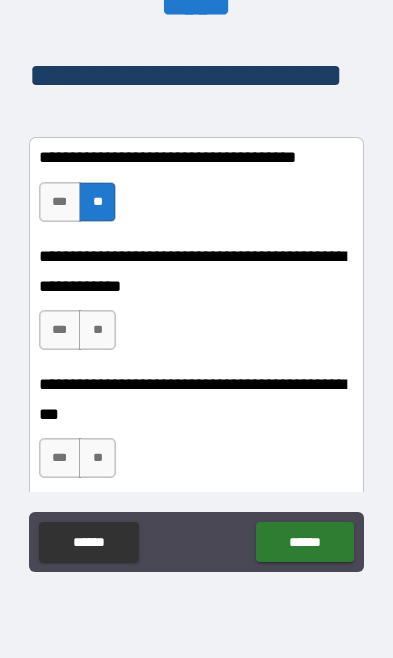 click on "**" at bounding box center (97, 330) 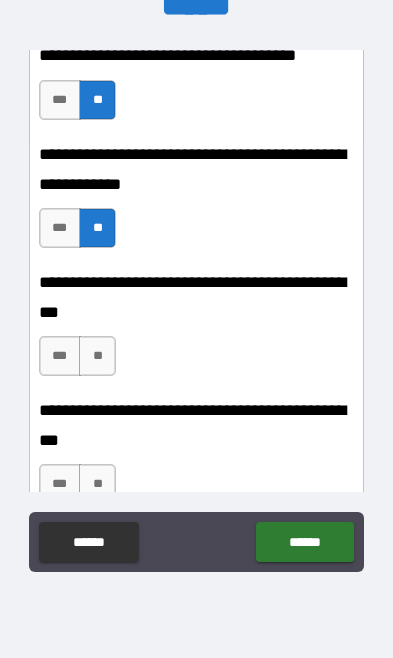scroll, scrollTop: 637, scrollLeft: 0, axis: vertical 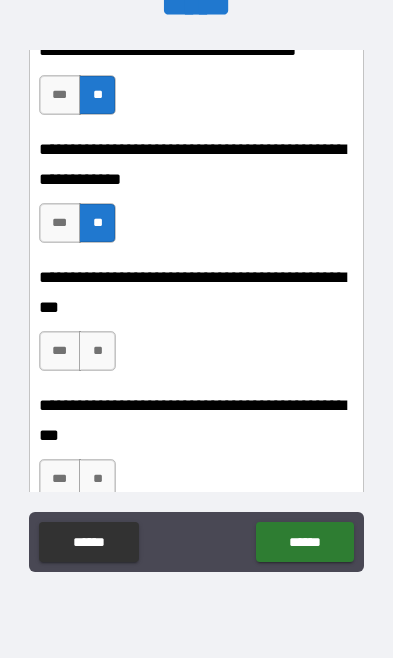 click on "**" at bounding box center (97, 351) 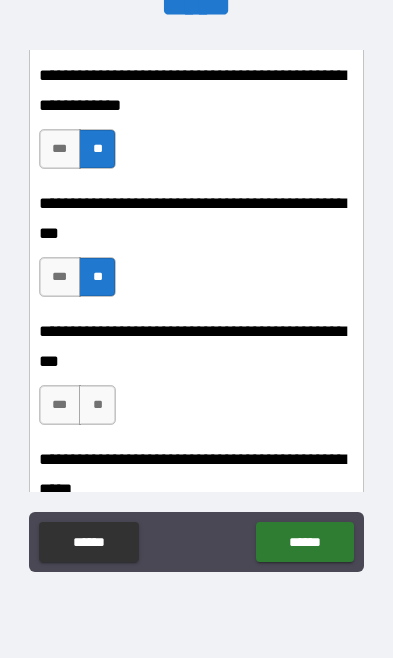 scroll, scrollTop: 889, scrollLeft: 0, axis: vertical 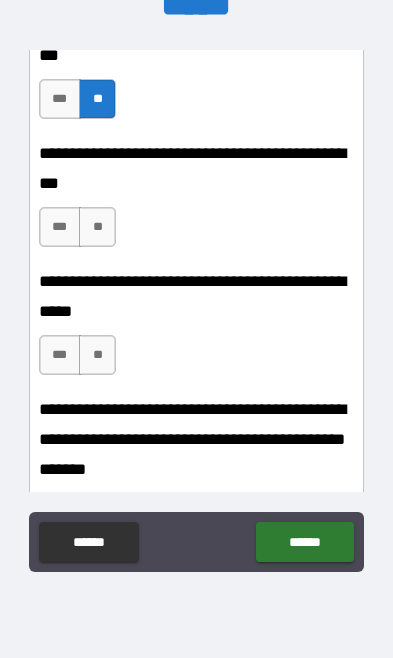 click on "**" at bounding box center [97, 227] 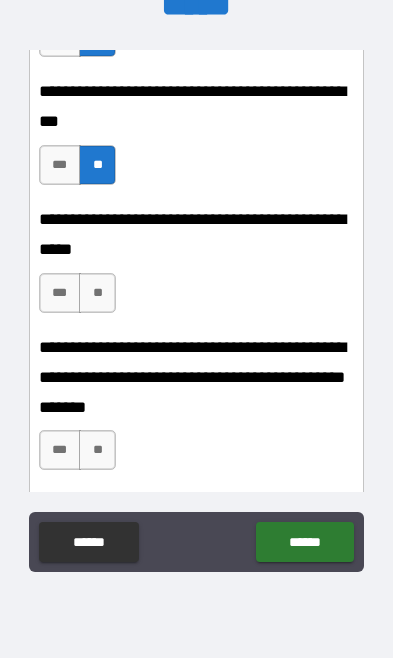 scroll, scrollTop: 955, scrollLeft: 0, axis: vertical 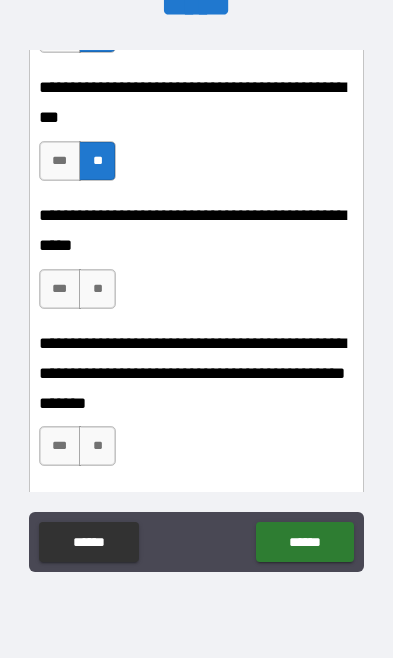 click on "**" at bounding box center [97, 289] 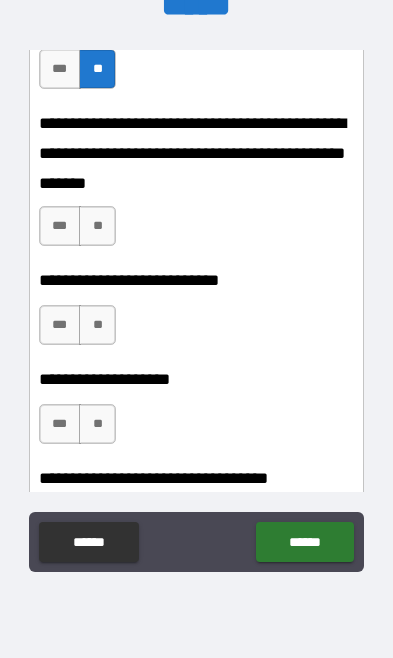 scroll, scrollTop: 1175, scrollLeft: 0, axis: vertical 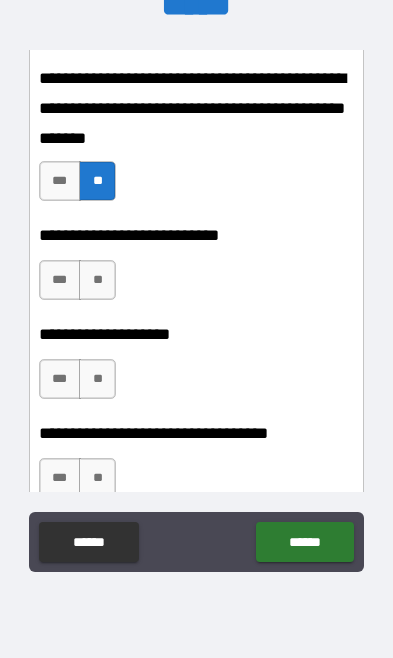 click on "**" at bounding box center [97, 280] 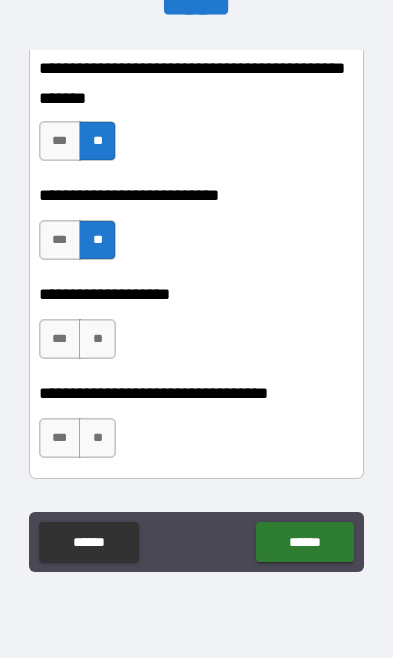 scroll, scrollTop: 1279, scrollLeft: 0, axis: vertical 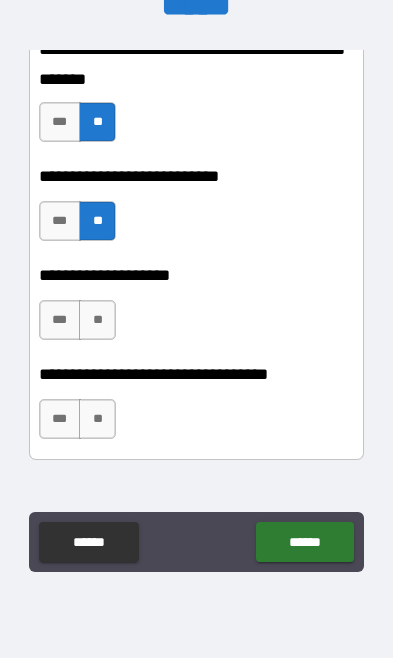 click on "**" at bounding box center (97, 320) 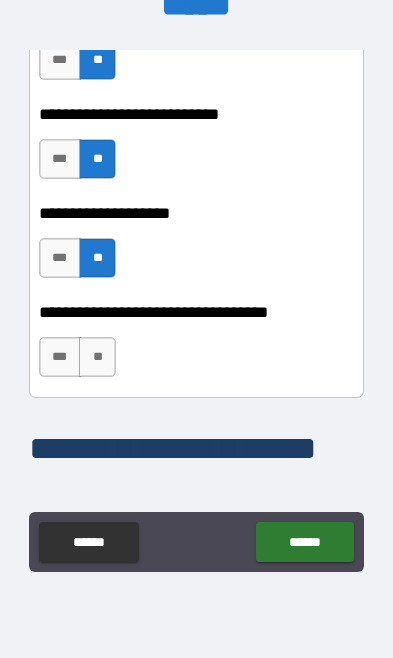 scroll, scrollTop: 1341, scrollLeft: 0, axis: vertical 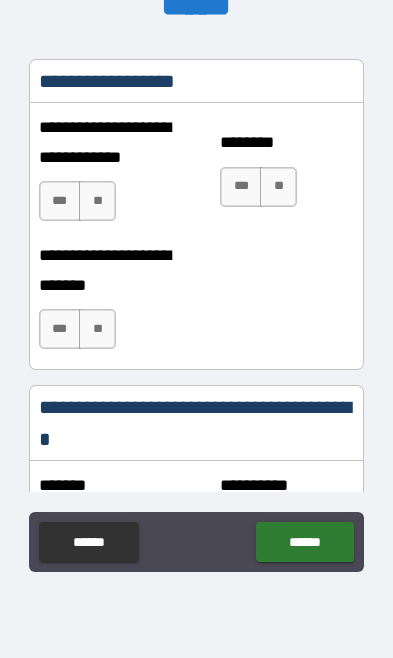 click on "**" at bounding box center [97, 201] 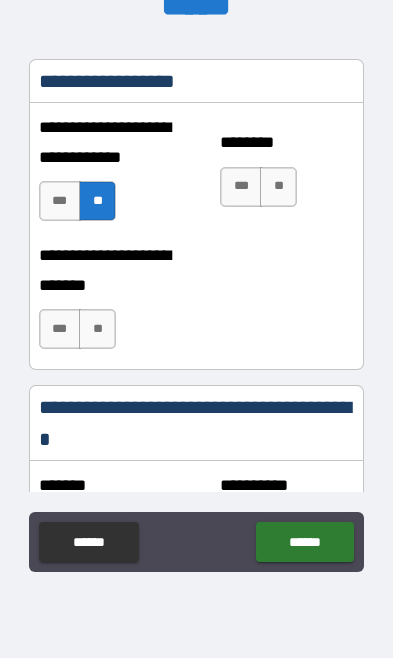 click on "**" at bounding box center [278, 187] 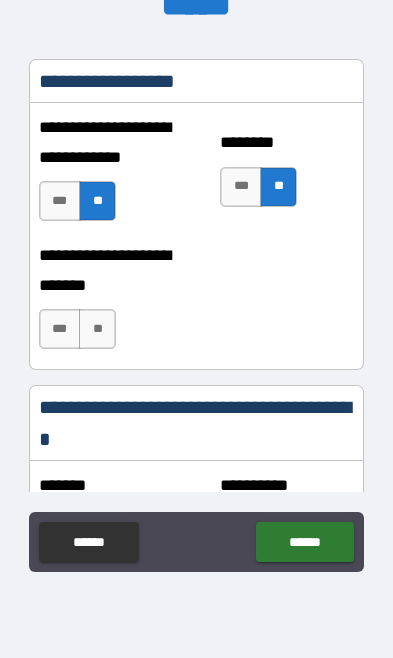 click on "**" at bounding box center [97, 329] 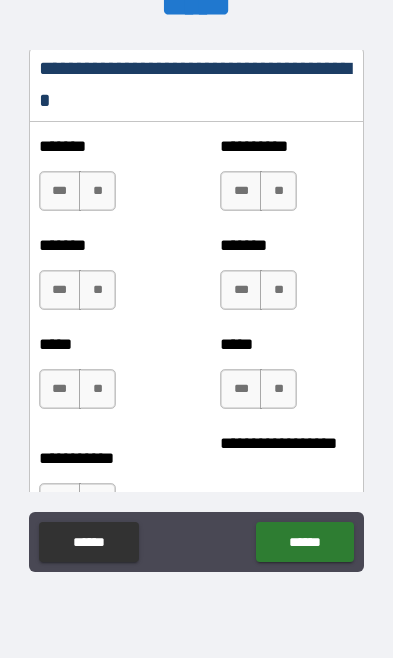 scroll, scrollTop: 2167, scrollLeft: 0, axis: vertical 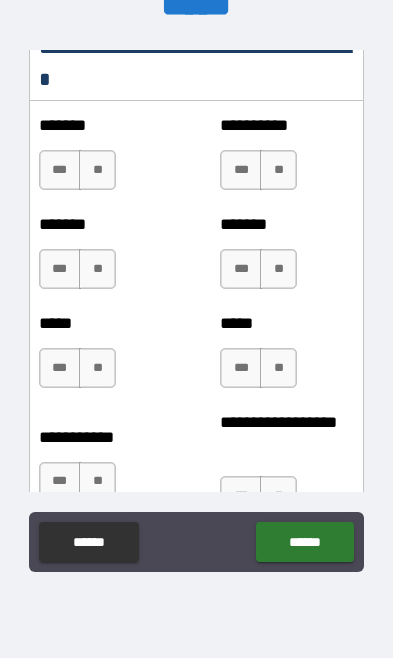click on "**" at bounding box center (97, 170) 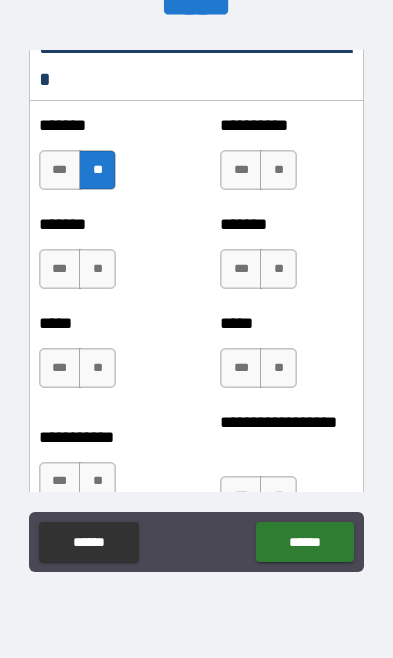 click on "**" at bounding box center [97, 269] 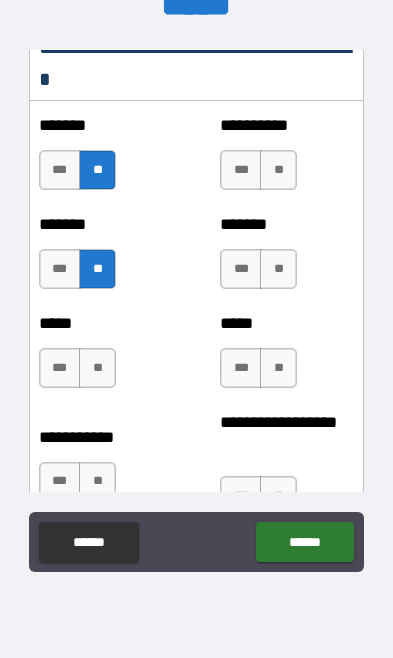 click on "**" at bounding box center [278, 170] 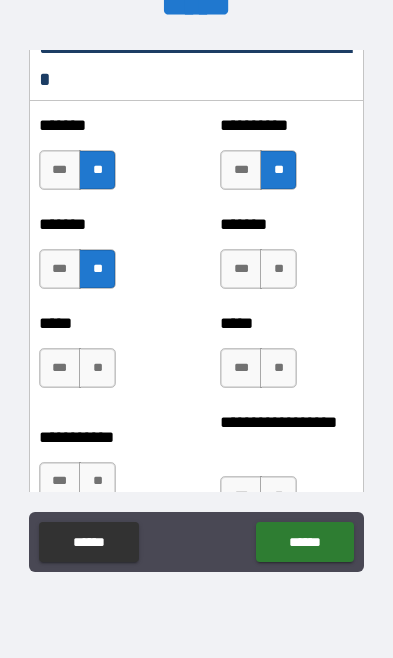 click on "**" at bounding box center [278, 269] 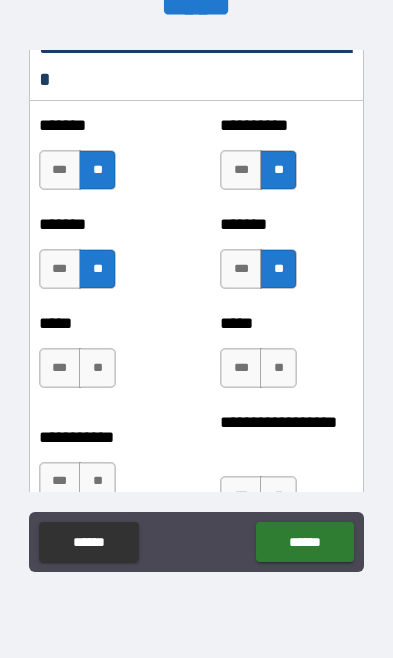 click on "**" at bounding box center (278, 368) 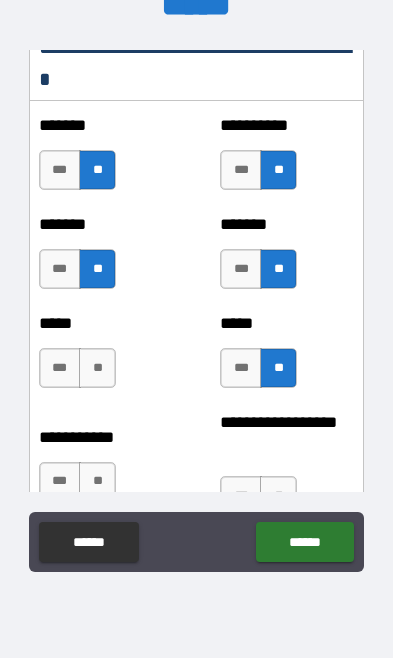 click on "**" at bounding box center (97, 368) 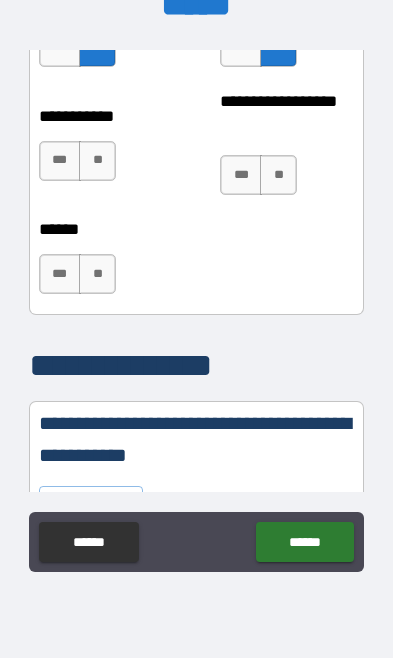 scroll, scrollTop: 2534, scrollLeft: 0, axis: vertical 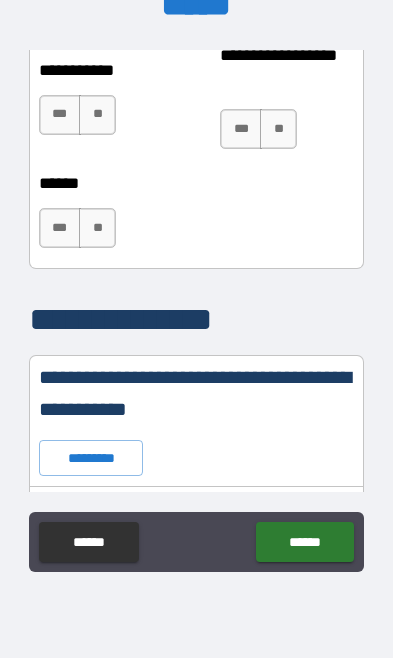 click on "**" at bounding box center [97, 115] 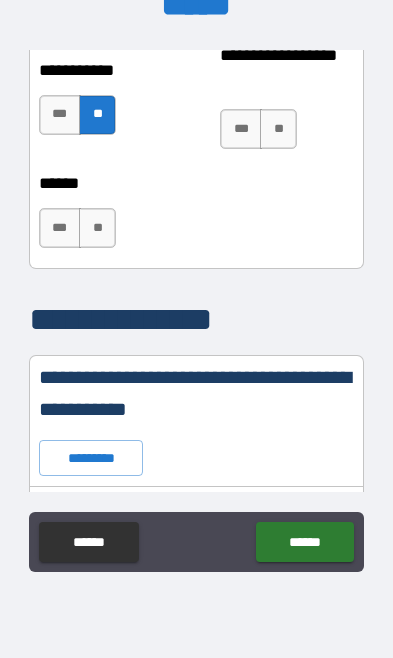 click on "**" at bounding box center [97, 228] 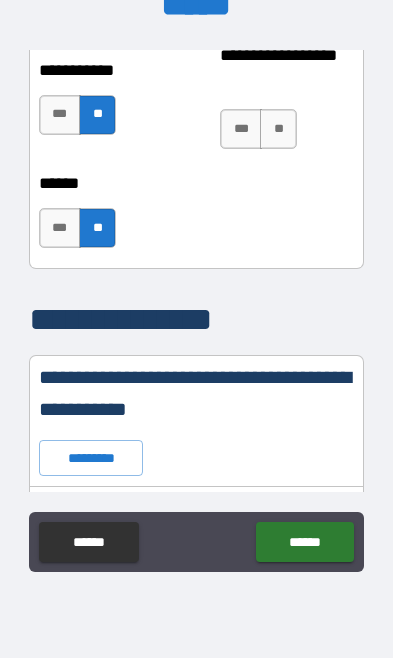 click on "**" at bounding box center [278, 129] 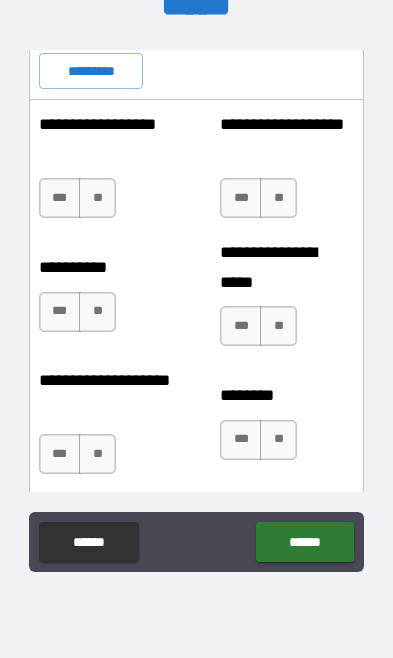 scroll, scrollTop: 2923, scrollLeft: 0, axis: vertical 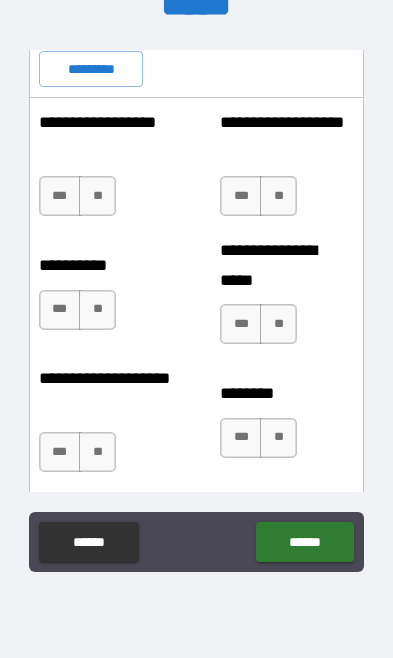 click on "**" at bounding box center [97, 196] 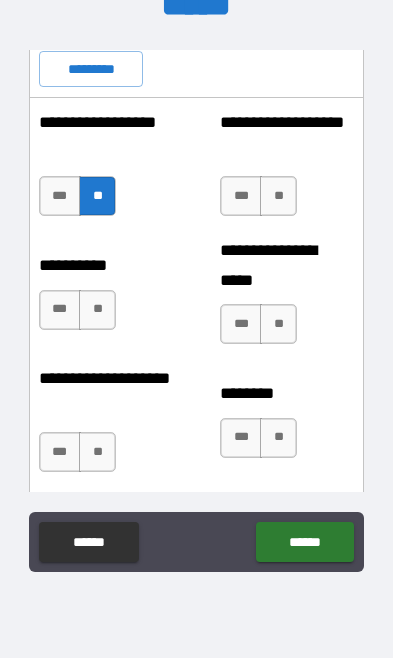 click on "**" at bounding box center (278, 196) 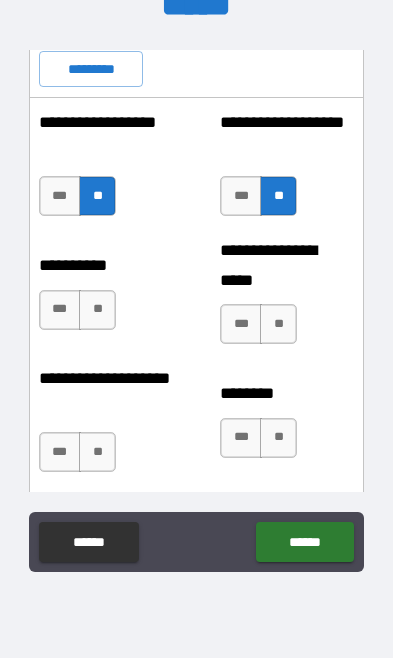 click on "**" at bounding box center [97, 310] 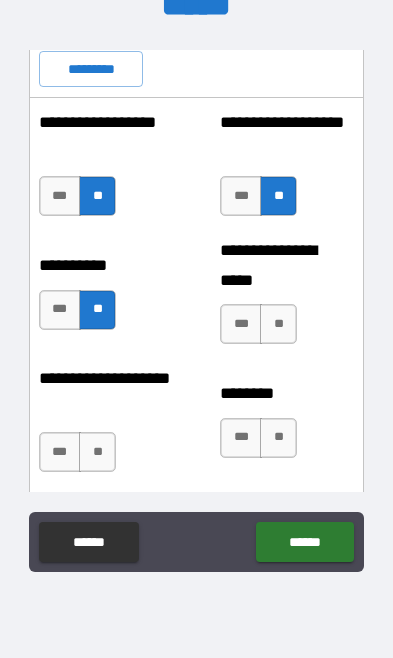 click on "**" at bounding box center [278, 324] 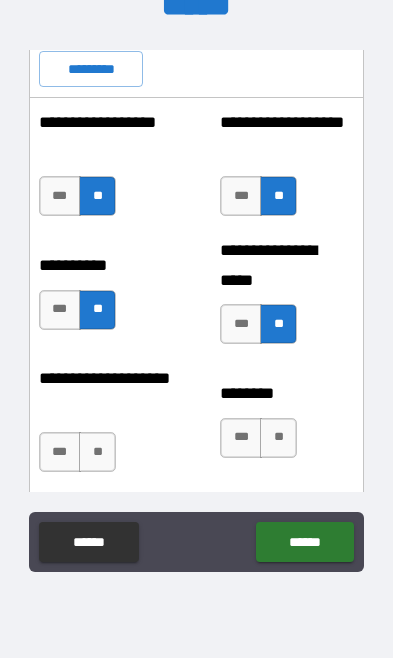 click on "**" at bounding box center (97, 452) 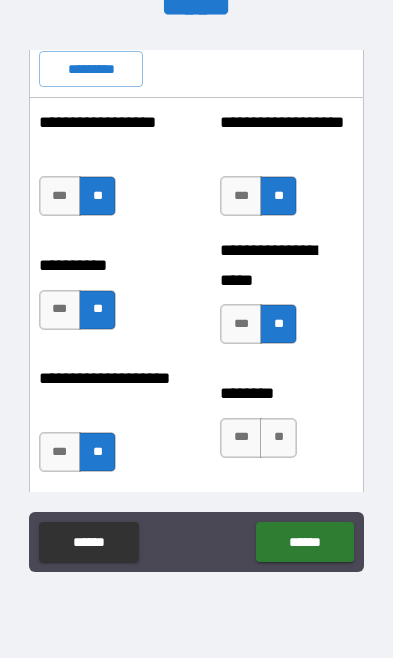 click on "**" at bounding box center [278, 438] 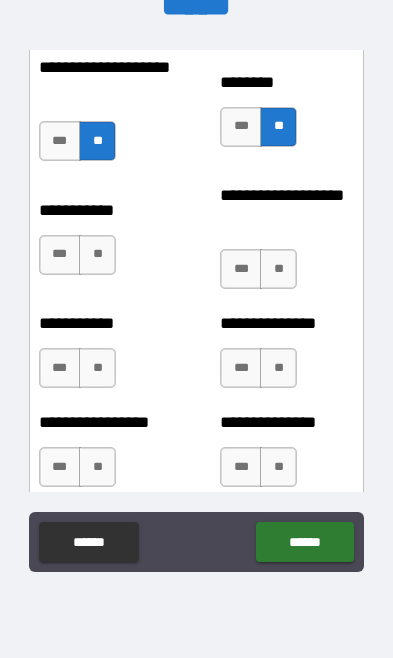 scroll, scrollTop: 3300, scrollLeft: 0, axis: vertical 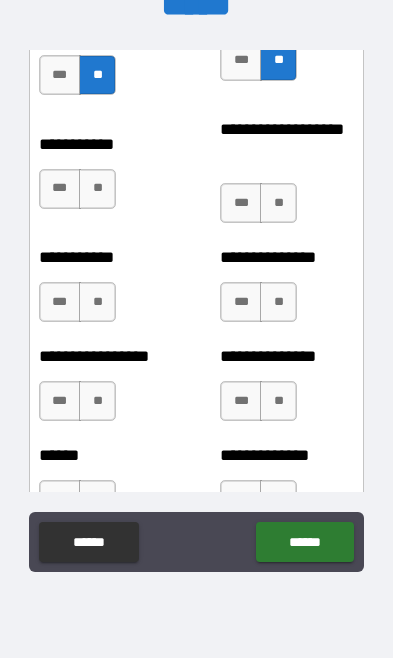 click on "**" at bounding box center (97, 189) 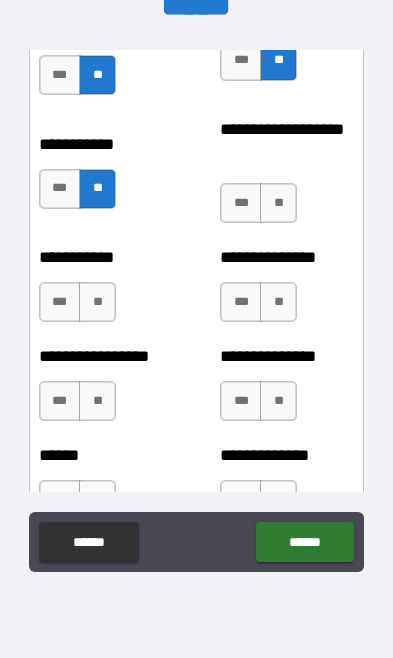 click on "**" at bounding box center (97, 302) 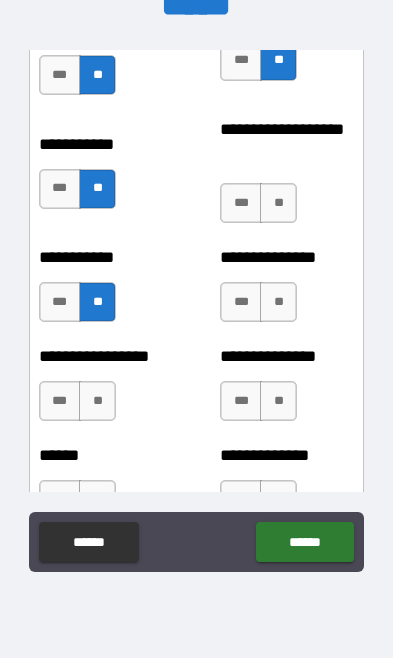 click on "**" at bounding box center (278, 302) 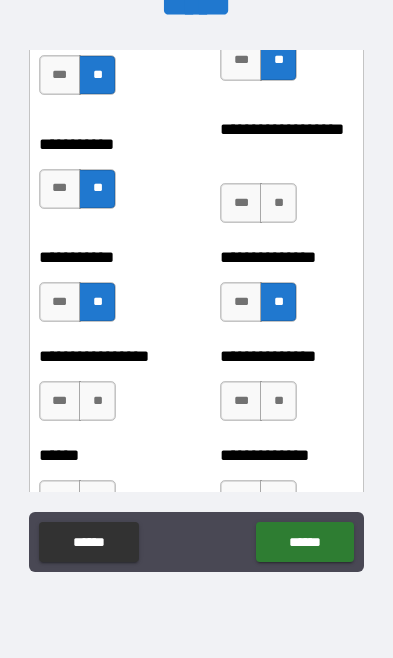 click on "**" at bounding box center [97, 401] 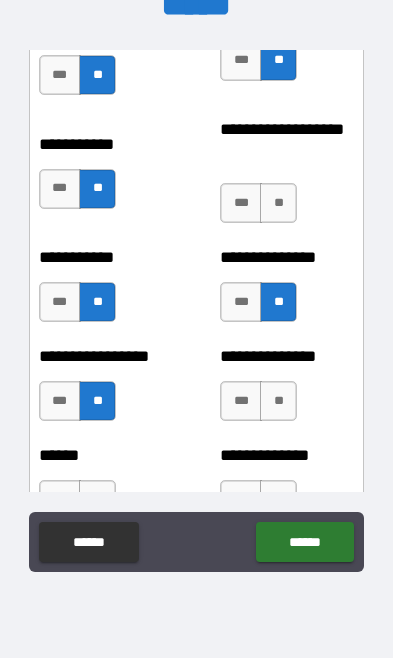 click on "**" at bounding box center [278, 401] 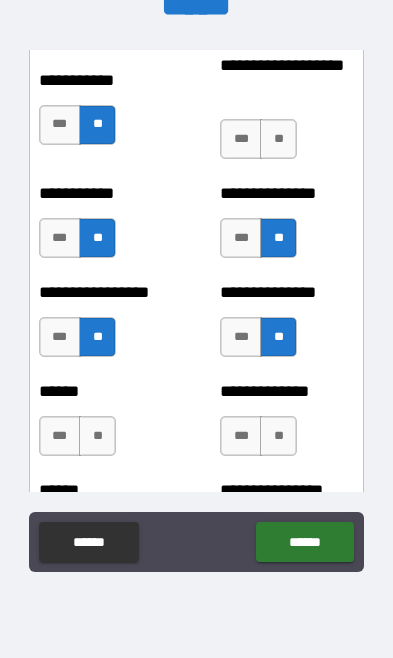 scroll, scrollTop: 3365, scrollLeft: 0, axis: vertical 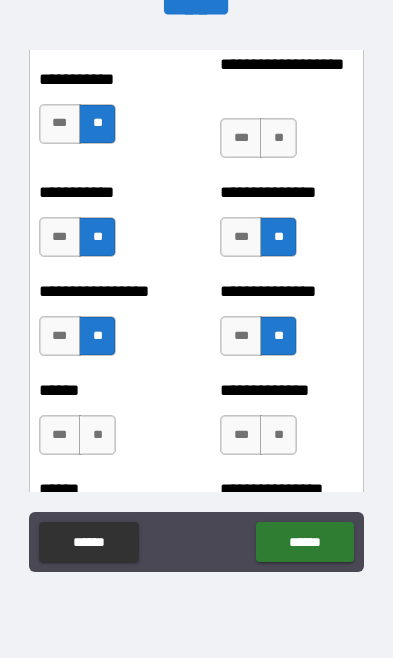 click on "**" at bounding box center (278, 138) 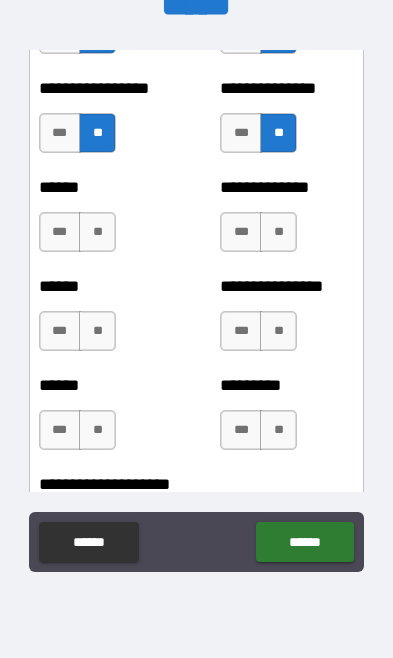 scroll, scrollTop: 3578, scrollLeft: 0, axis: vertical 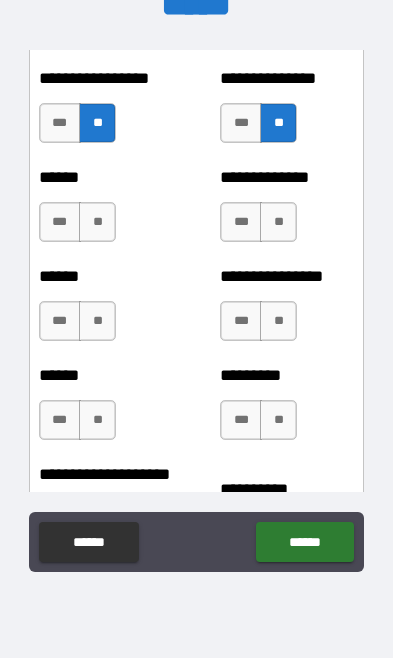 click on "**" at bounding box center [97, 222] 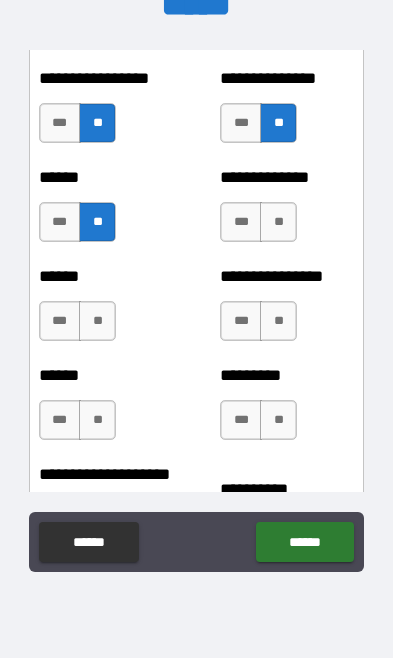 click on "**" at bounding box center (278, 222) 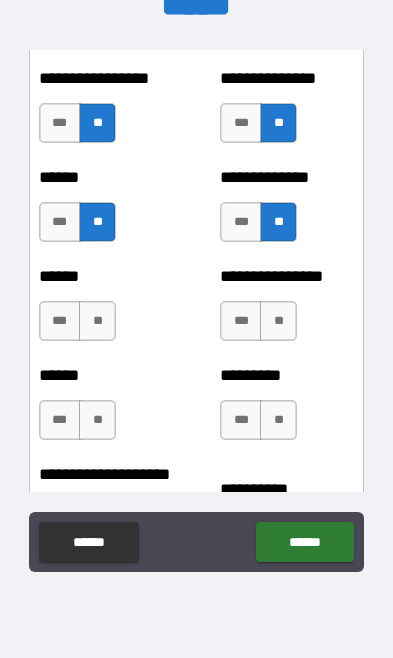 click on "**" at bounding box center (97, 321) 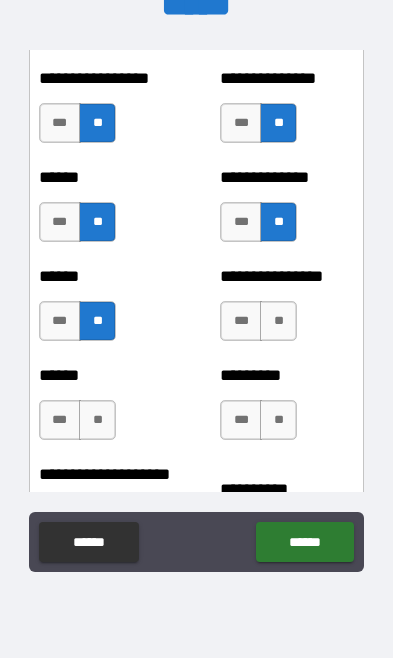 click on "**" at bounding box center [278, 321] 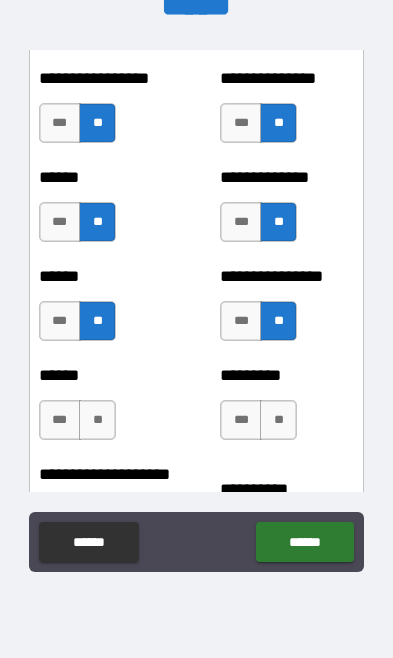 click on "**" at bounding box center (97, 420) 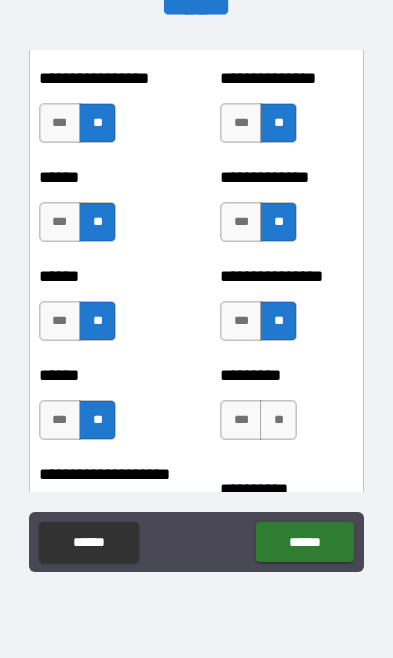 click on "**" at bounding box center [278, 420] 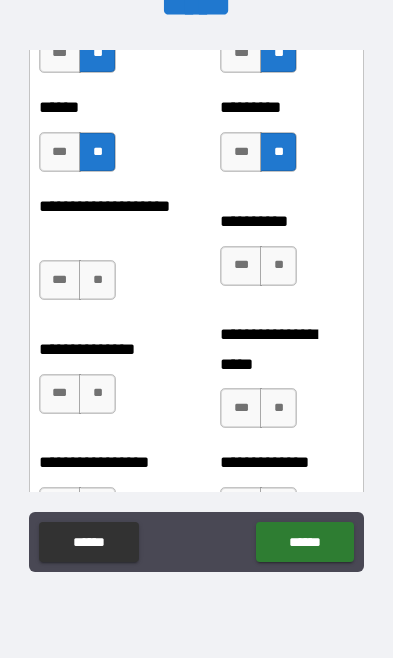 scroll, scrollTop: 3858, scrollLeft: 0, axis: vertical 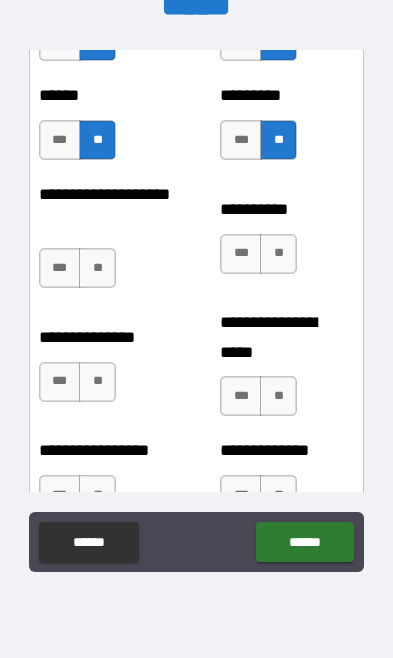 click on "**" at bounding box center [97, 268] 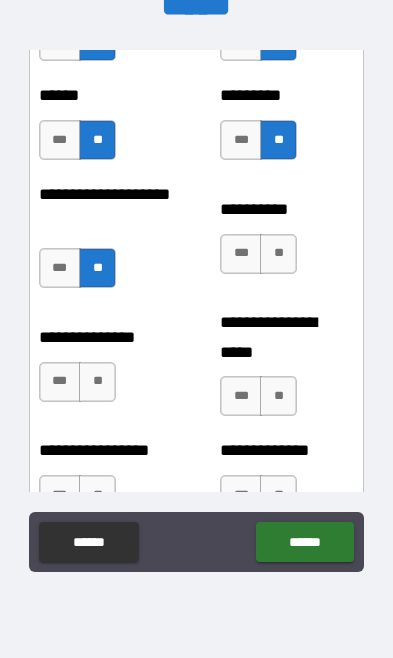 click on "**" at bounding box center (278, 254) 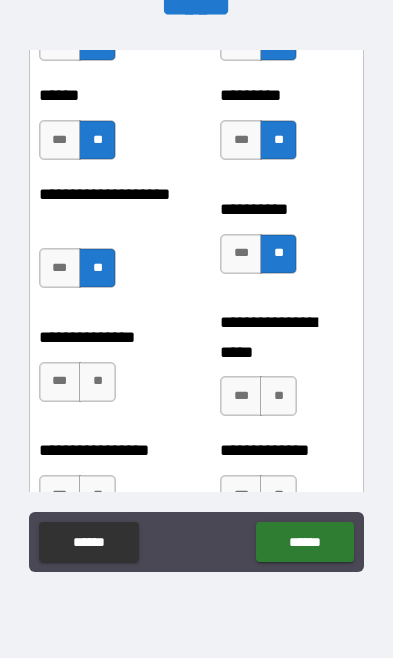 click on "**" at bounding box center (97, 382) 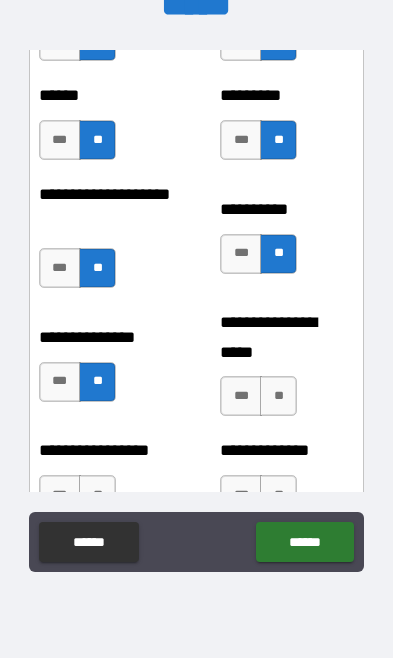 click on "**" at bounding box center [278, 396] 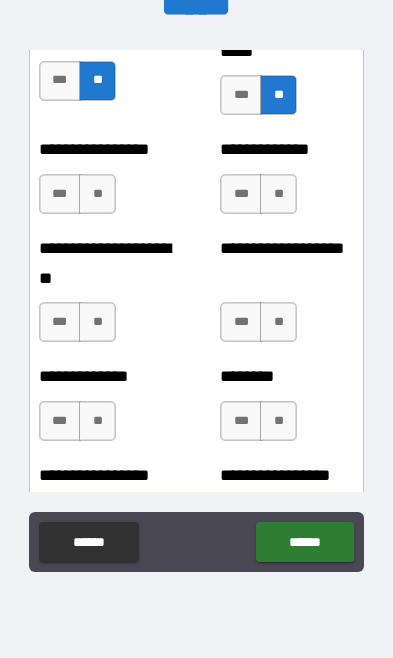 scroll, scrollTop: 4164, scrollLeft: 0, axis: vertical 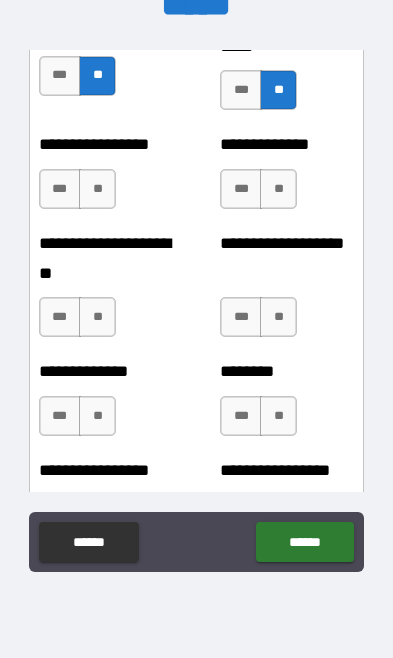 click on "**" at bounding box center (278, 189) 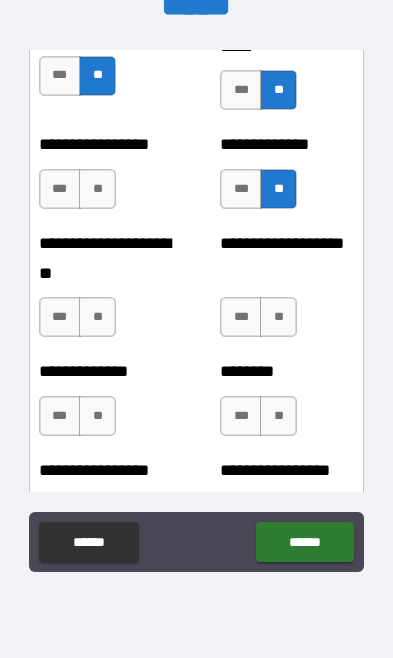 click on "**" at bounding box center (97, 189) 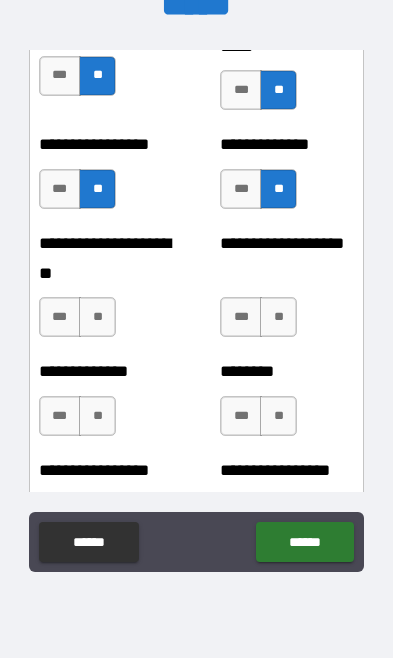 click on "**" at bounding box center [97, 317] 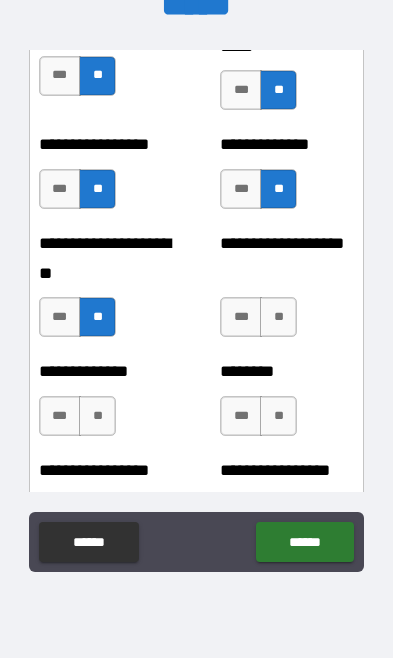 click on "**" at bounding box center [97, 416] 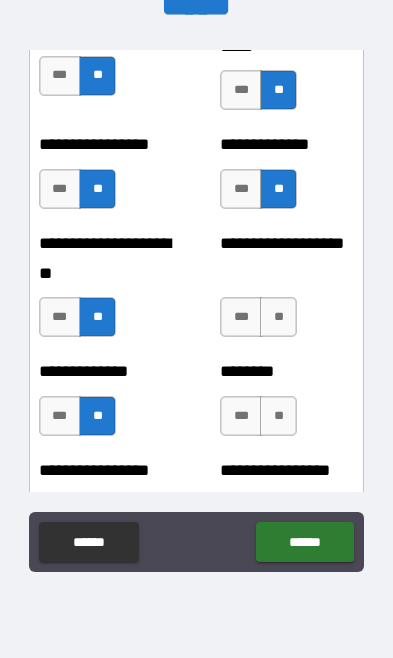 click on "**" at bounding box center [278, 317] 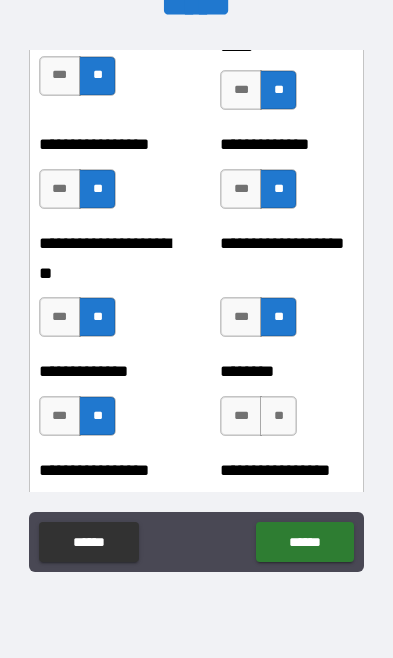 click on "**" at bounding box center [278, 416] 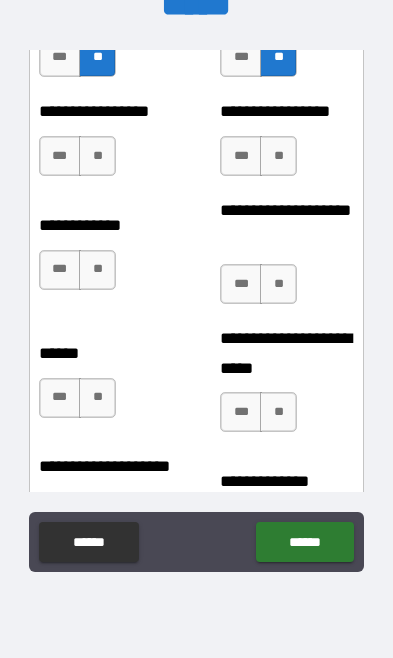 scroll, scrollTop: 4533, scrollLeft: 0, axis: vertical 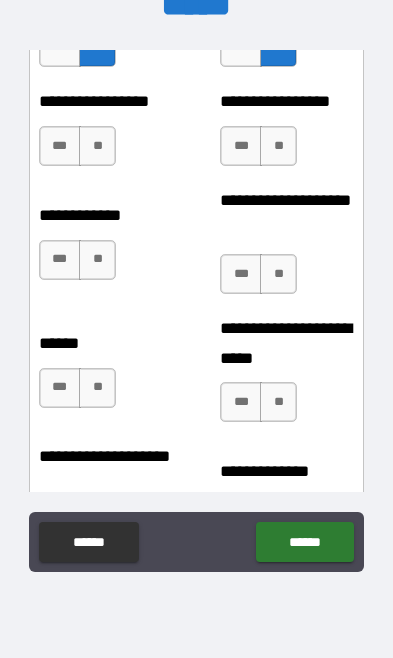 click on "**" at bounding box center [97, 146] 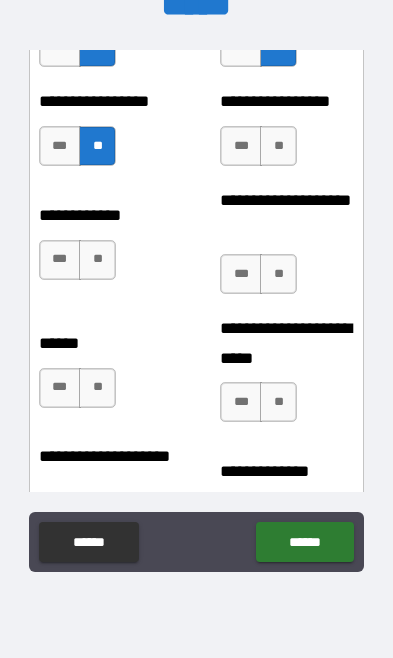 click on "**********" at bounding box center (106, 250) 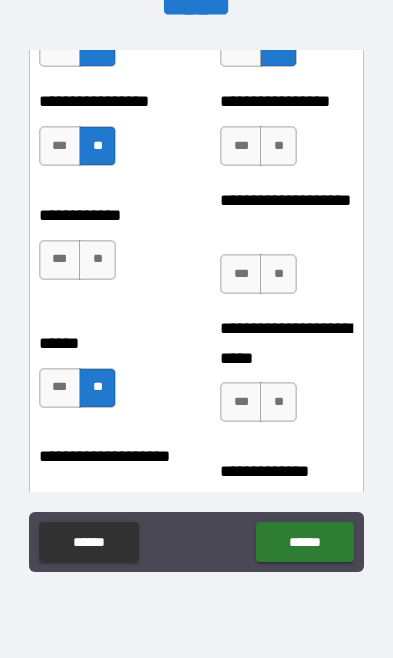 click on "**" at bounding box center (278, 274) 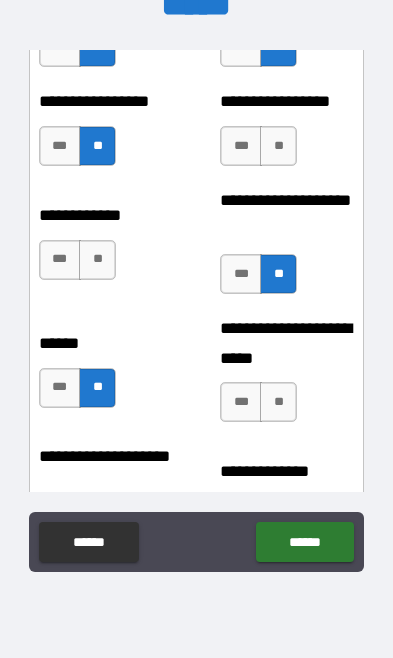 click on "**" at bounding box center [97, 260] 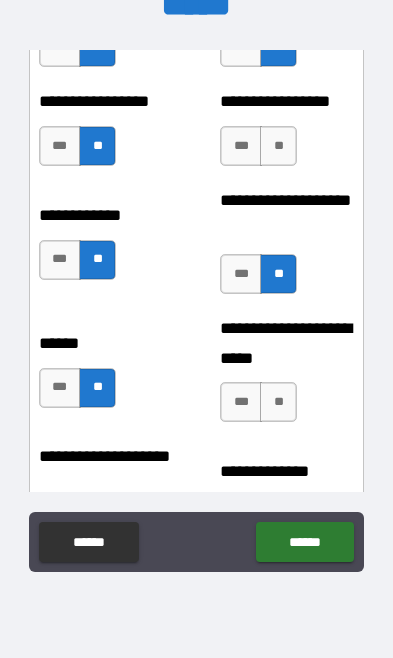 click on "**" at bounding box center [278, 402] 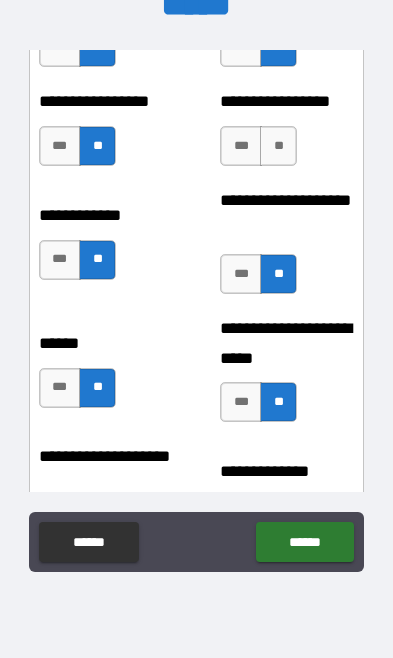 scroll, scrollTop: 4843, scrollLeft: 0, axis: vertical 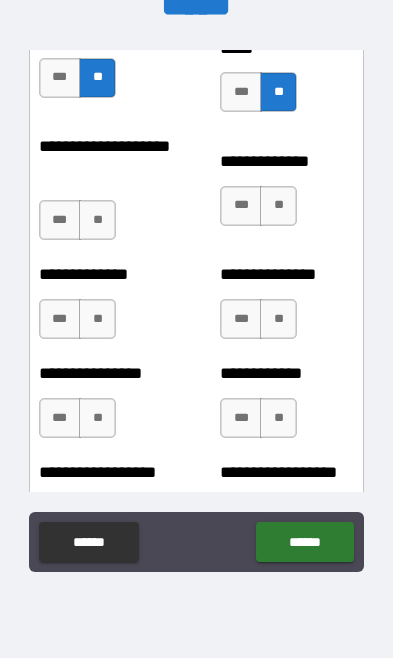 click on "**" at bounding box center (97, 220) 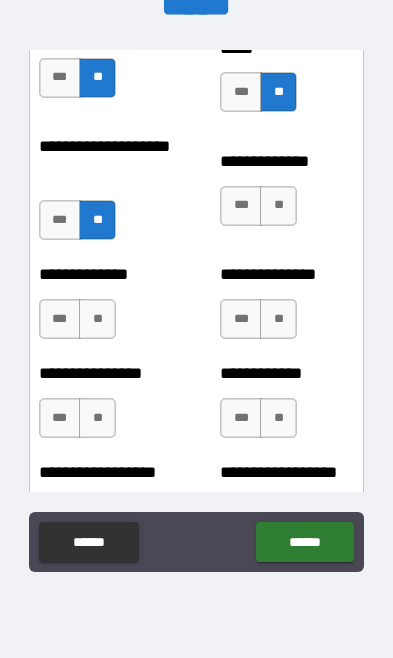 click on "**" at bounding box center [97, 319] 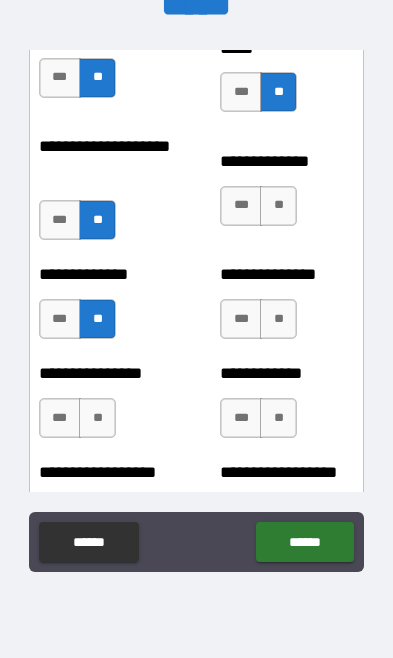 click on "**" at bounding box center [97, 418] 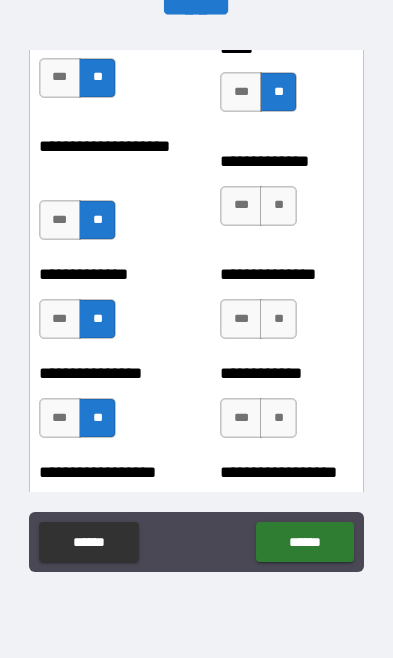 click on "**" at bounding box center [278, 319] 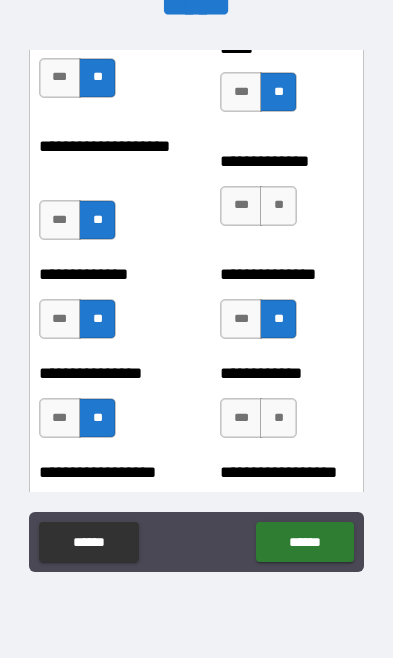 click on "**" at bounding box center (278, 206) 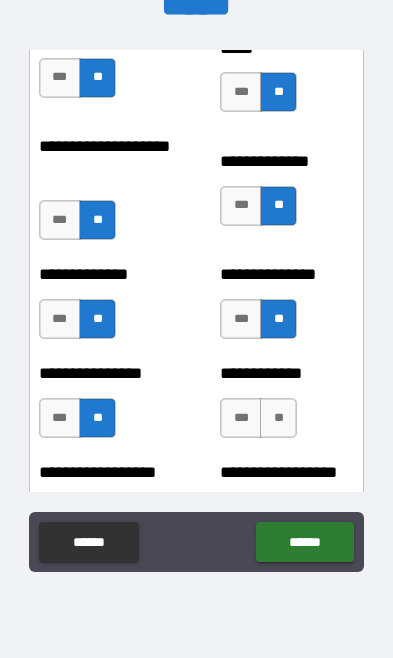 click on "**" at bounding box center [278, 418] 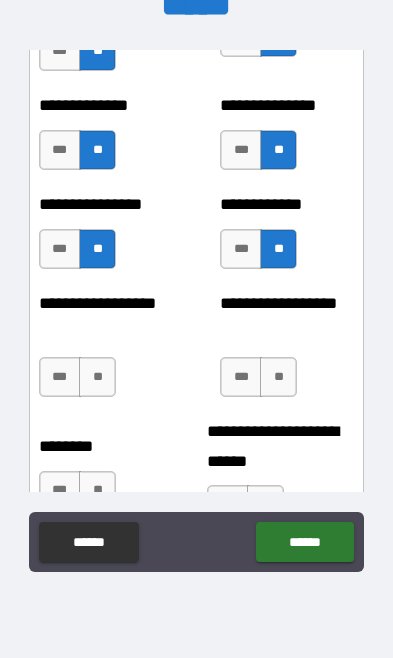 scroll, scrollTop: 5251, scrollLeft: 0, axis: vertical 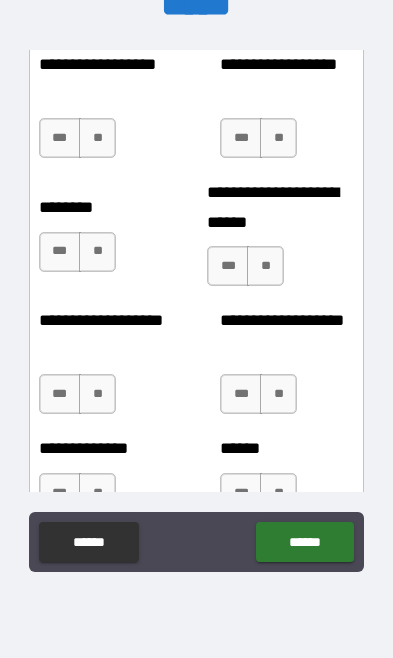 click on "**" at bounding box center (97, 138) 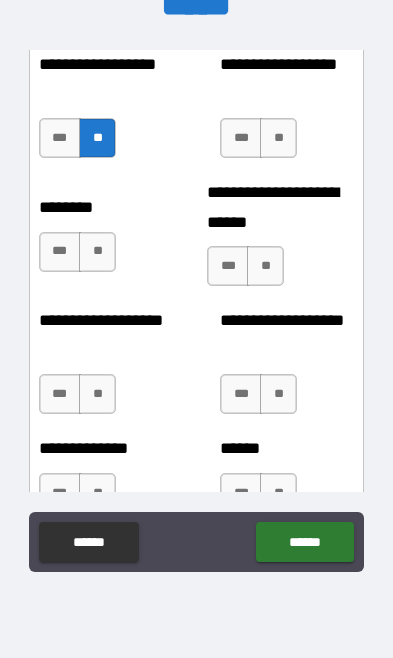 click on "**" at bounding box center (278, 138) 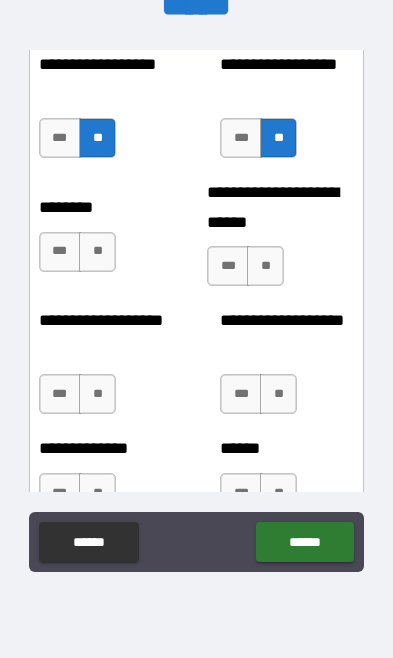 click on "**" at bounding box center [265, 266] 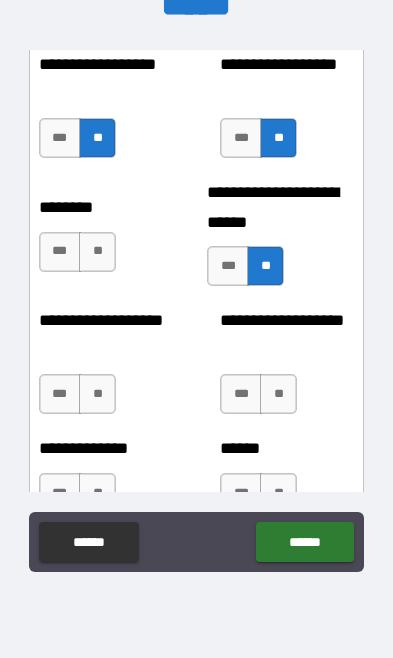 click on "**" at bounding box center (97, 252) 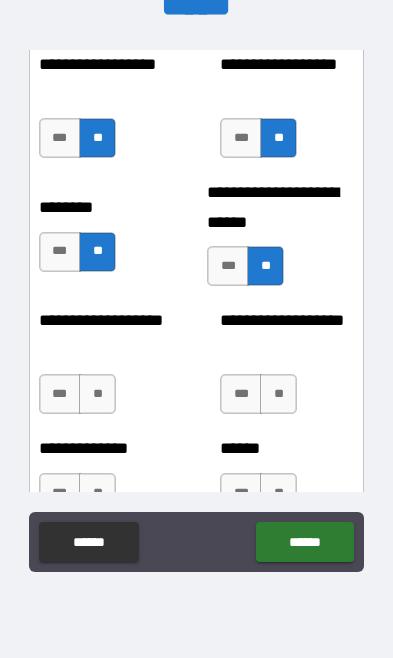 click on "**" at bounding box center (97, 394) 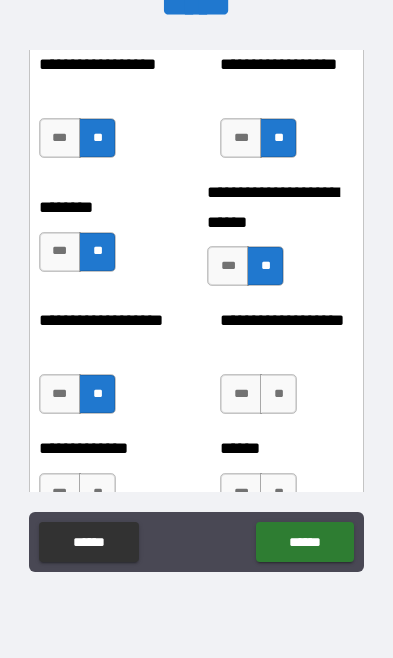 click on "**" at bounding box center (278, 394) 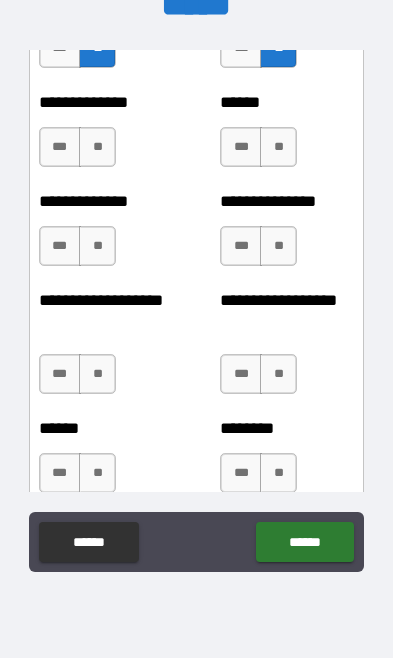 scroll, scrollTop: 5601, scrollLeft: 0, axis: vertical 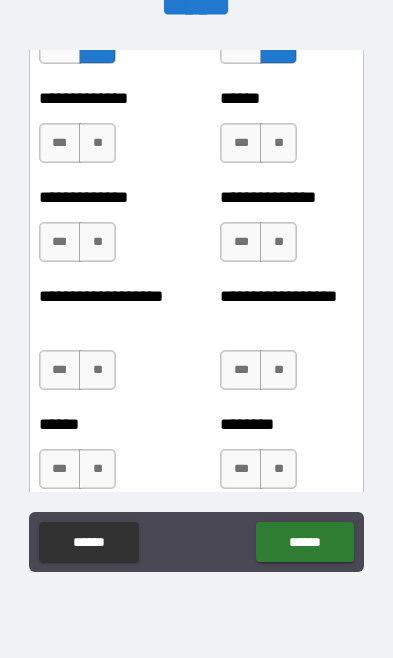 click on "**" at bounding box center (97, 143) 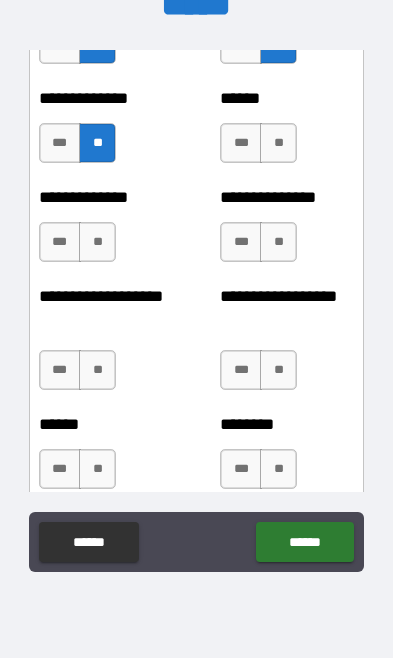 click on "**" at bounding box center (278, 143) 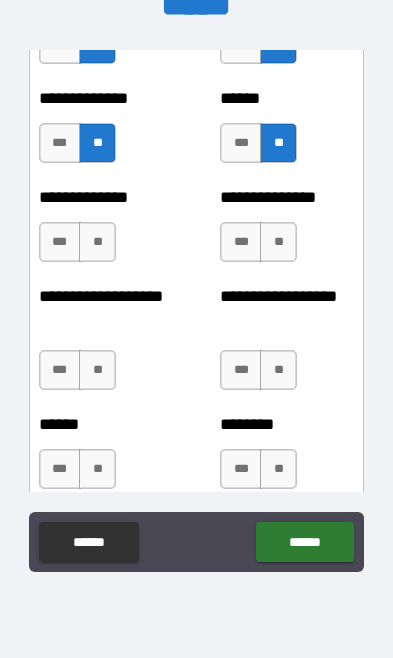 click on "**" at bounding box center [97, 242] 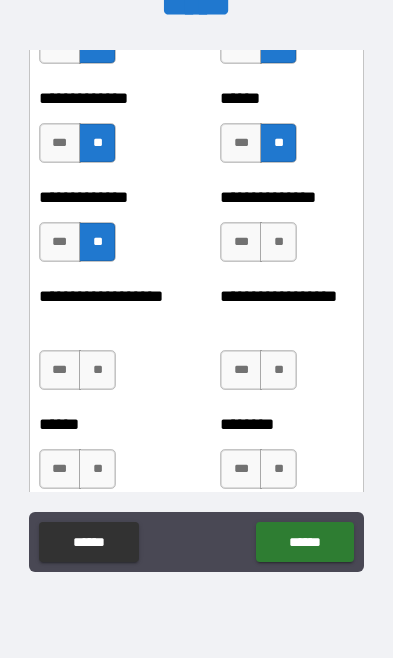 click on "**" at bounding box center (278, 242) 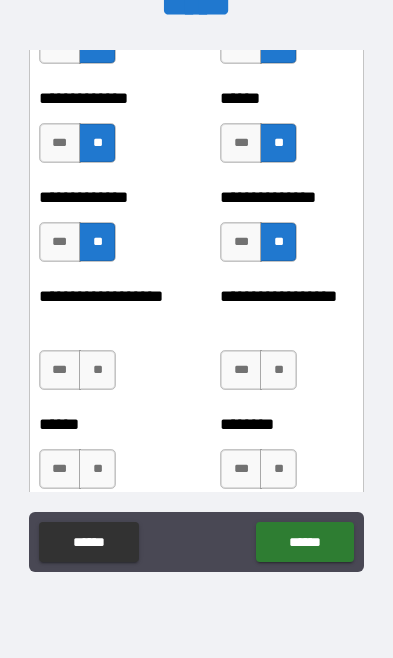 click on "**" at bounding box center [278, 370] 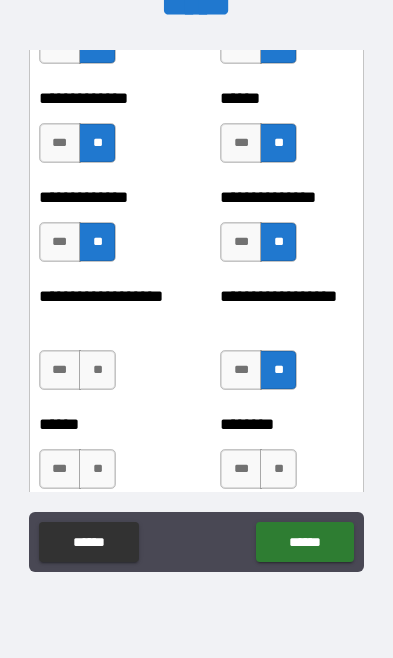 click on "**" at bounding box center (278, 469) 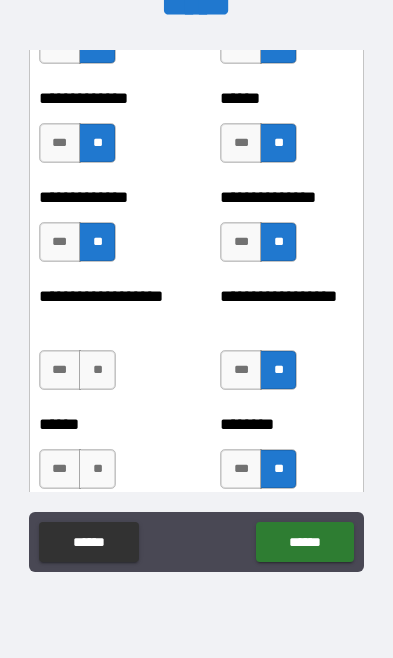 click on "**" at bounding box center [97, 370] 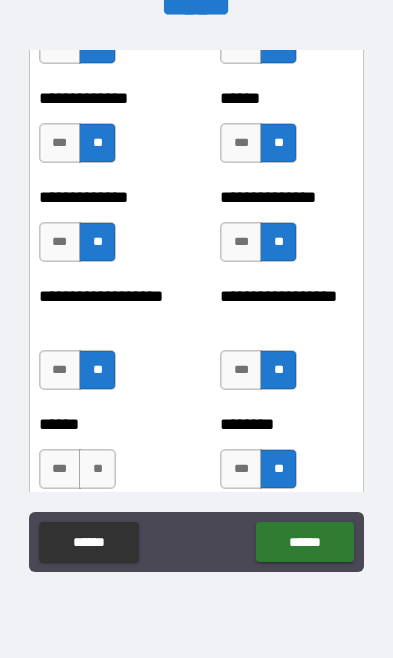 click on "**" at bounding box center [97, 469] 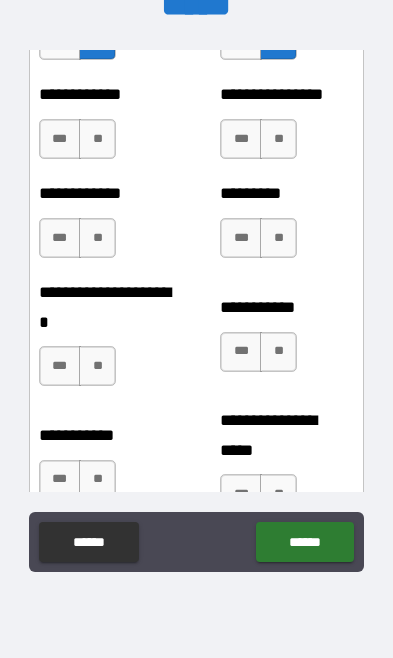 scroll, scrollTop: 6068, scrollLeft: 0, axis: vertical 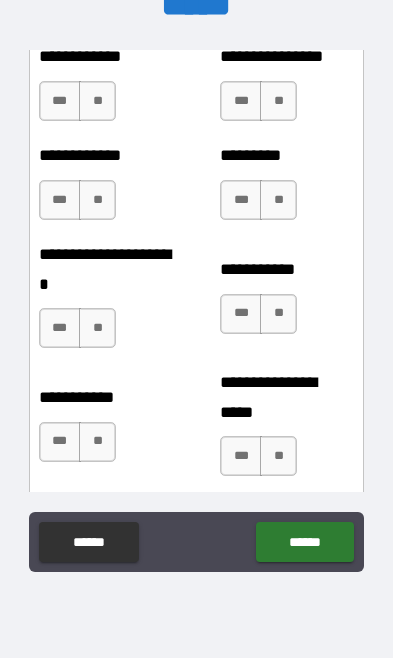 click on "**" at bounding box center (97, 101) 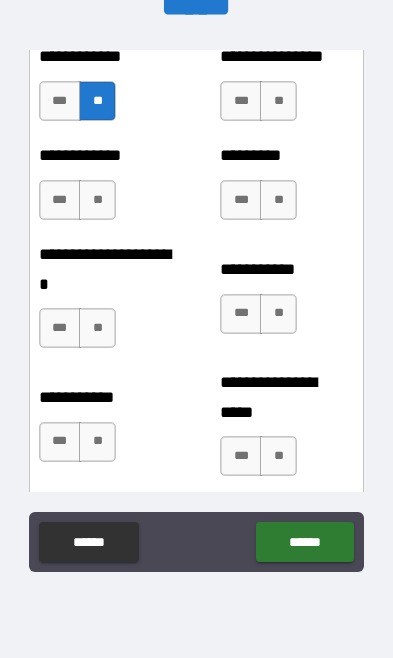 click on "**" at bounding box center [278, 101] 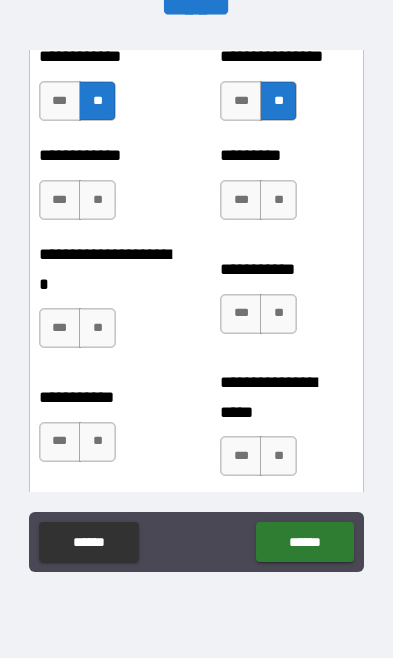 click on "**" at bounding box center [97, 200] 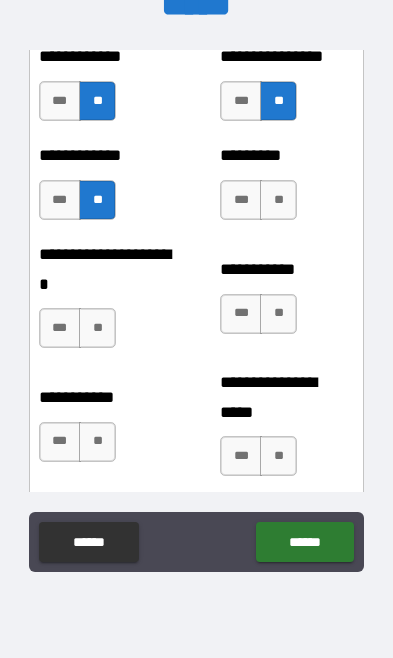 click on "**" at bounding box center (278, 200) 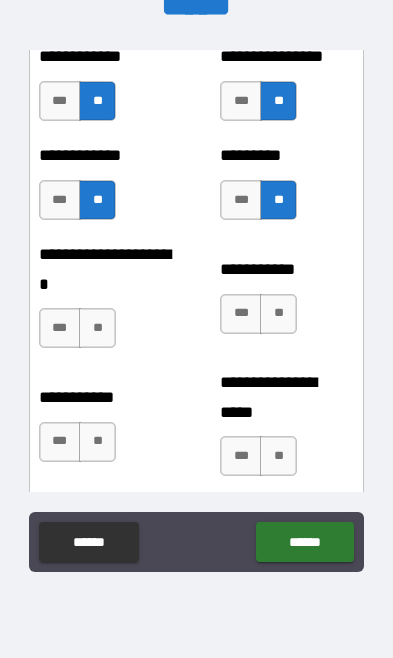 click on "**" at bounding box center (97, 328) 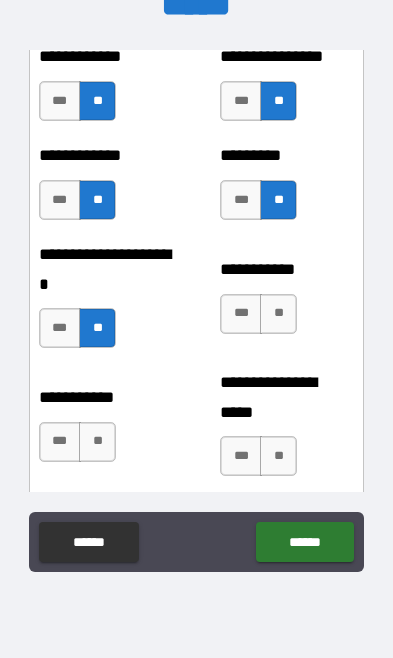 click on "**" at bounding box center (278, 314) 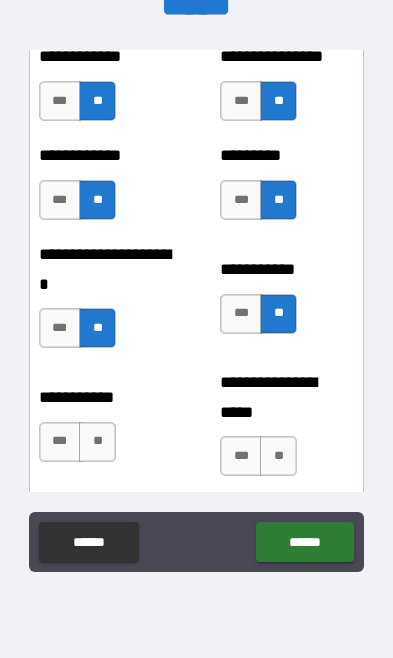 click on "**" at bounding box center [97, 442] 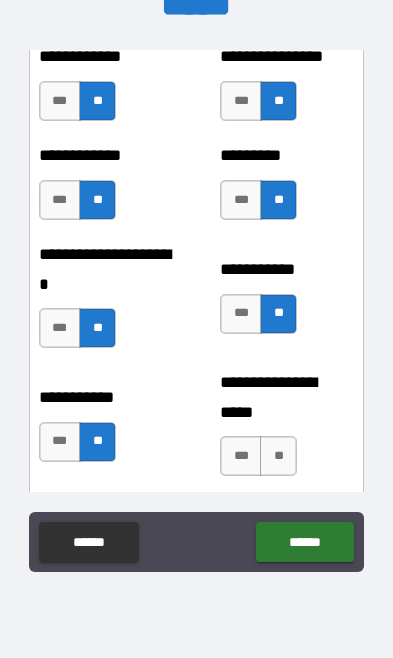click on "**" at bounding box center [278, 456] 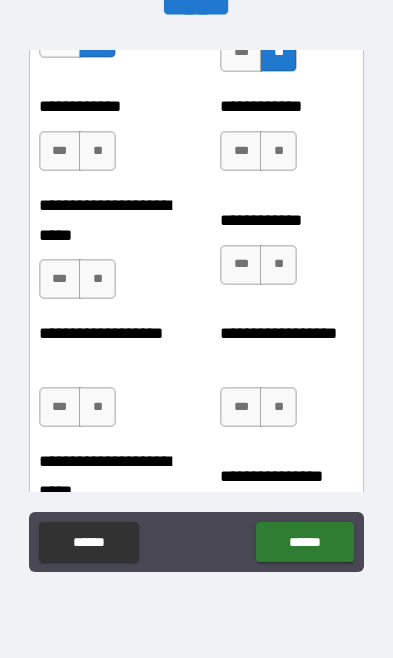 scroll, scrollTop: 6473, scrollLeft: 0, axis: vertical 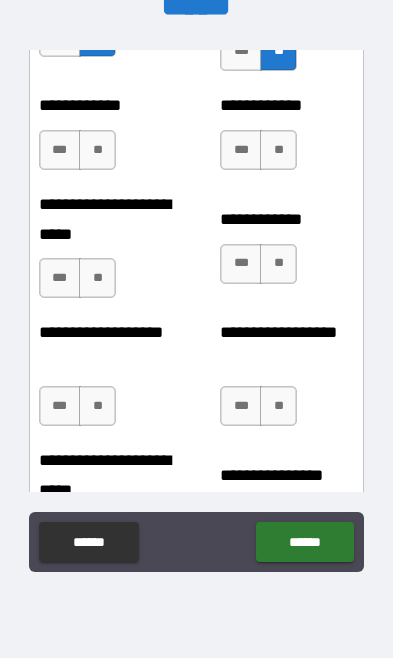 click on "**" at bounding box center (97, 150) 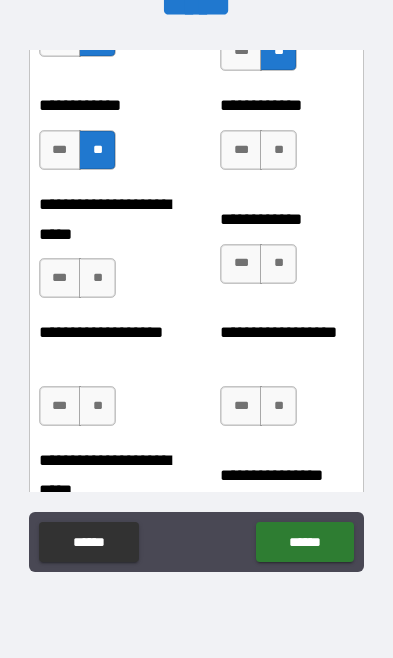 click on "**" at bounding box center [278, 150] 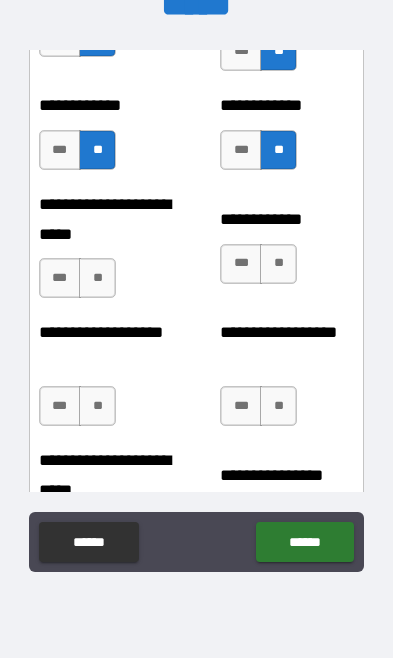 click on "**" at bounding box center [97, 278] 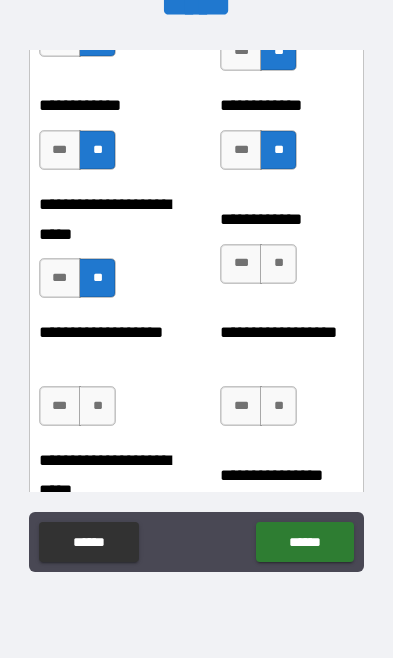 click on "**" at bounding box center (278, 264) 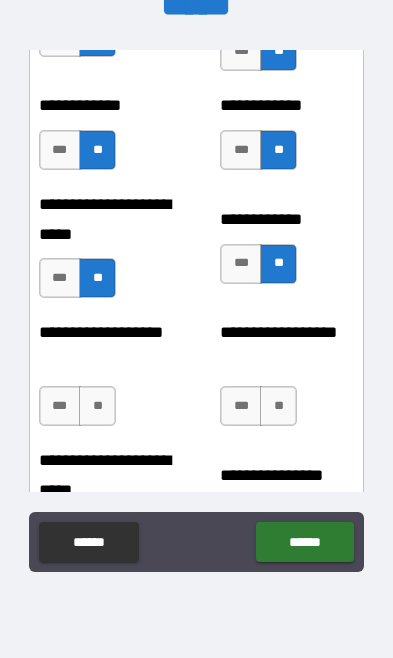click on "**" at bounding box center [278, 406] 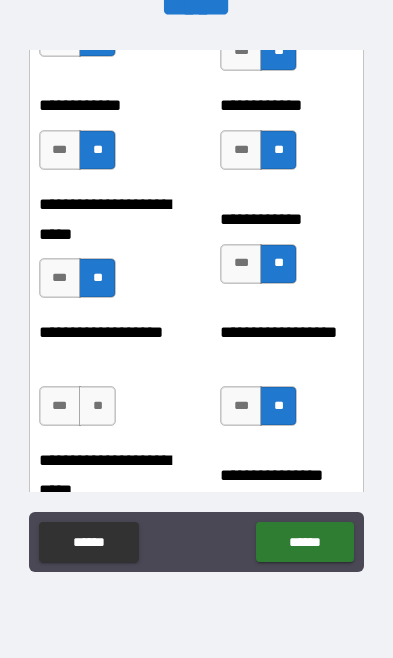 click on "**" at bounding box center [97, 406] 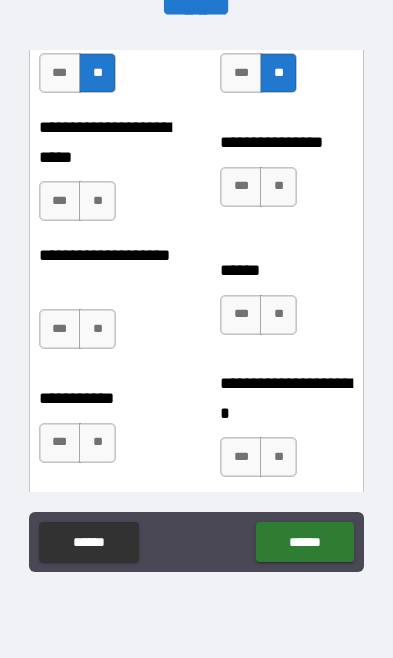 scroll, scrollTop: 6800, scrollLeft: 0, axis: vertical 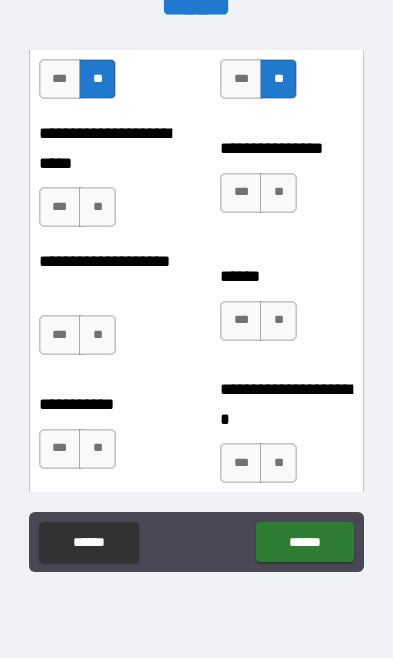 click on "**" at bounding box center (97, 207) 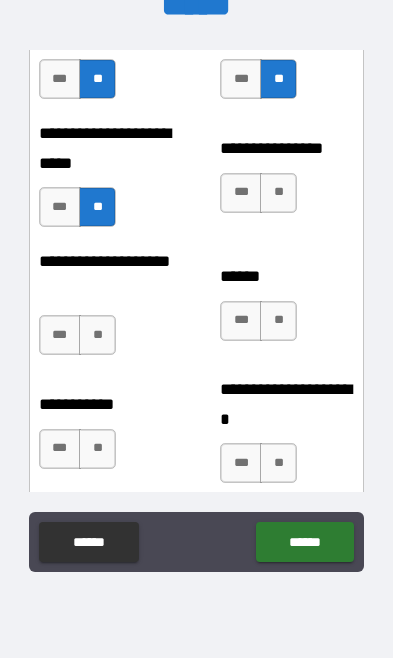 click on "**" at bounding box center [278, 193] 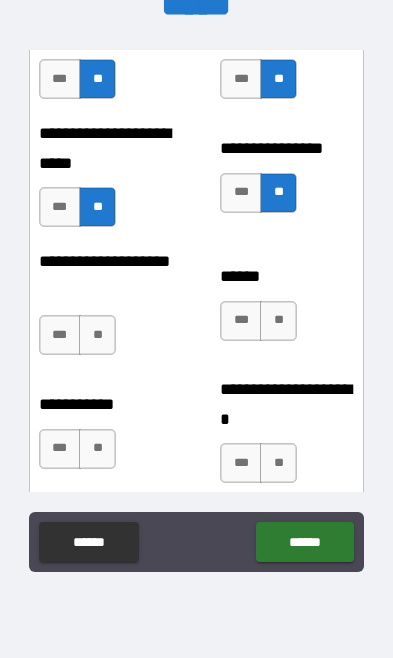 click on "**" at bounding box center [97, 335] 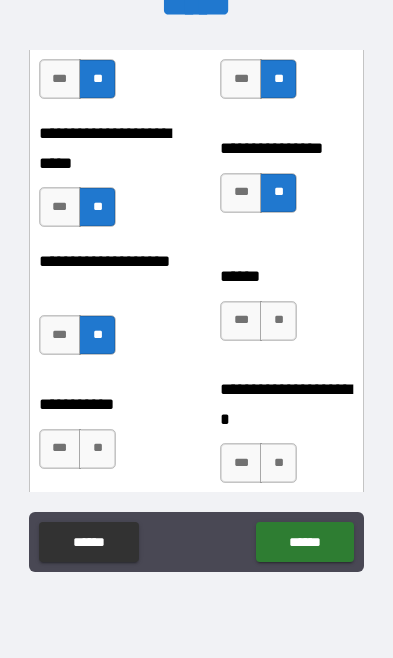 click on "**" at bounding box center (278, 321) 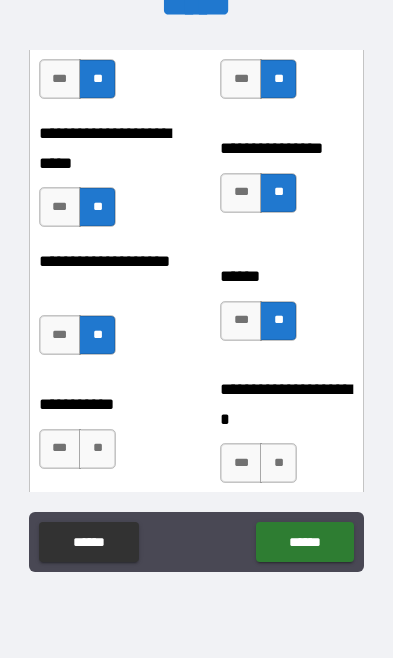 click on "**" at bounding box center (97, 449) 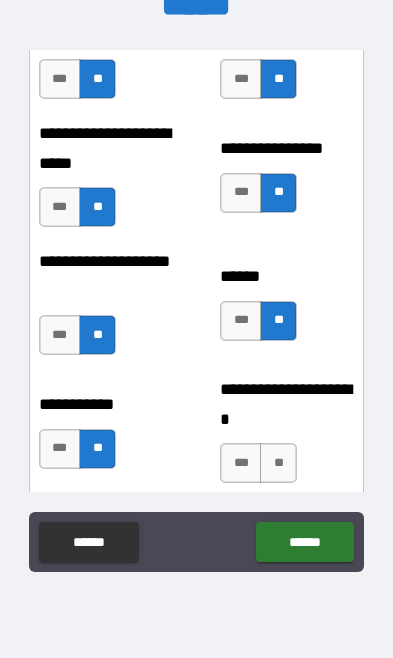 click on "**" at bounding box center [278, 463] 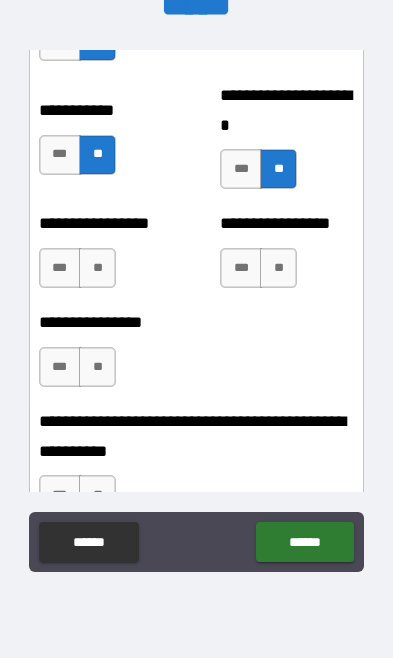 scroll, scrollTop: 7097, scrollLeft: 0, axis: vertical 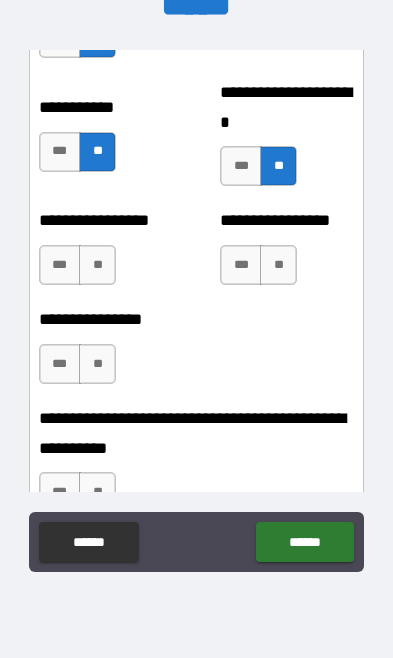 click on "**" at bounding box center [97, 265] 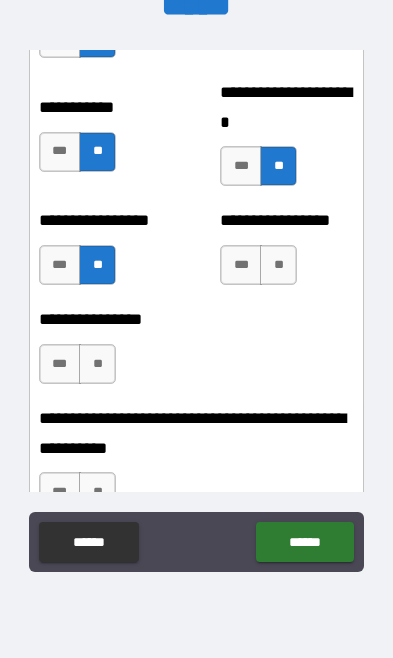 click on "**" at bounding box center [278, 265] 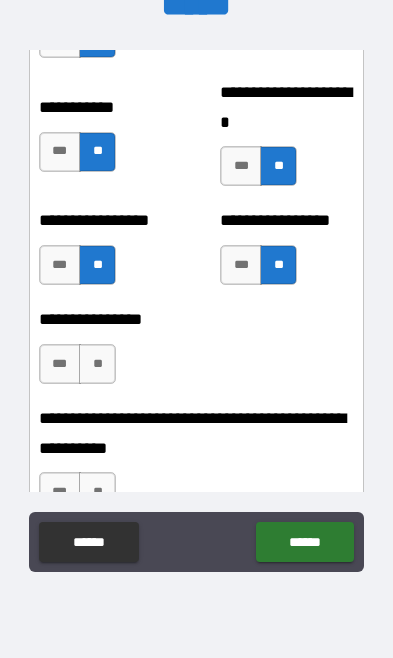 click on "**" at bounding box center (97, 364) 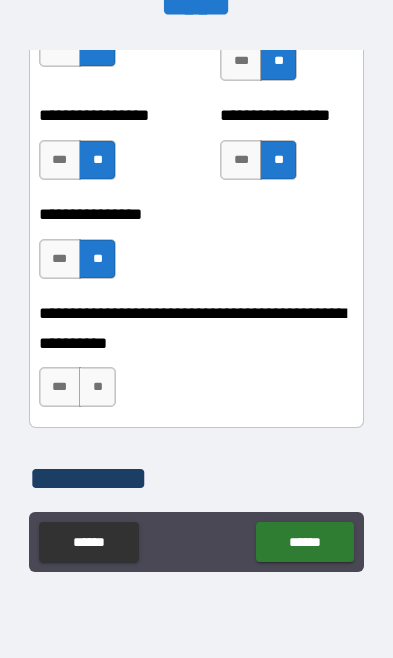 scroll, scrollTop: 7348, scrollLeft: 0, axis: vertical 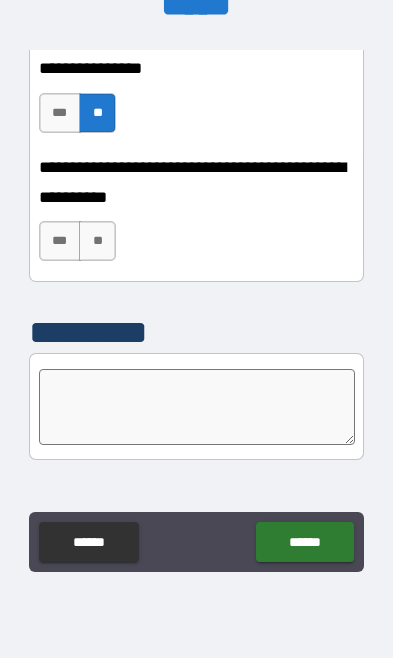 click on "**" at bounding box center (97, 241) 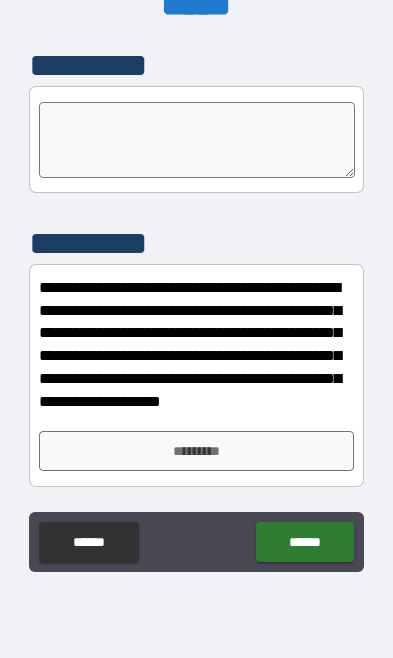 scroll, scrollTop: 7615, scrollLeft: 0, axis: vertical 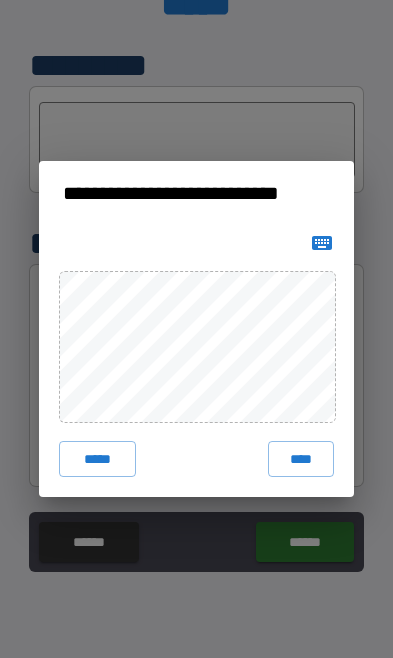click on "****" at bounding box center (301, 459) 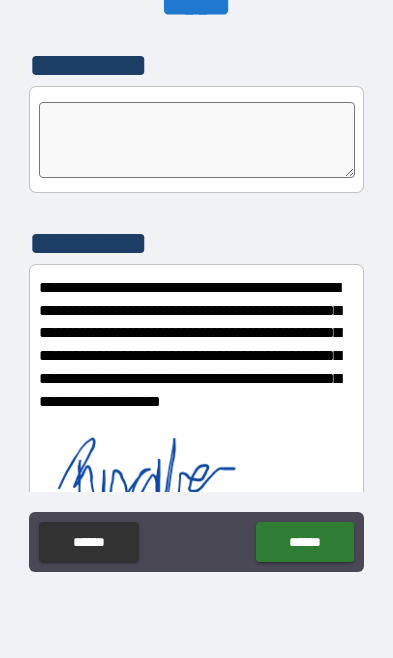 click on "******" at bounding box center [304, 542] 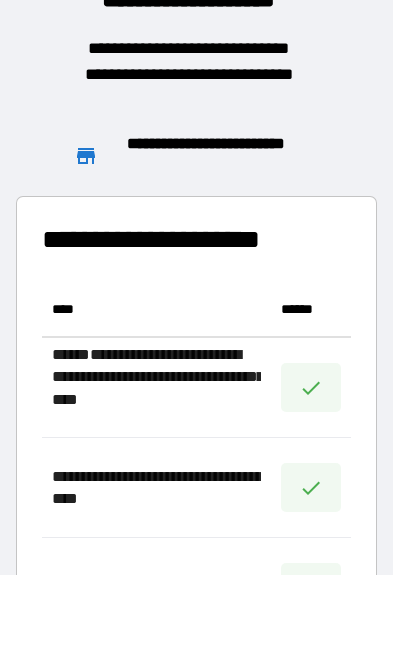 scroll, scrollTop: 1, scrollLeft: 1, axis: both 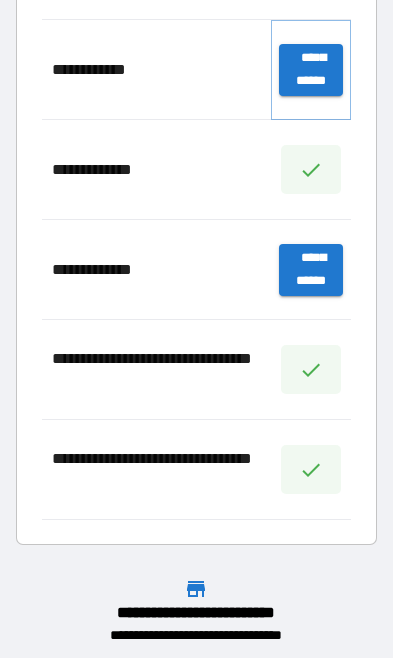 click on "**********" at bounding box center (311, 70) 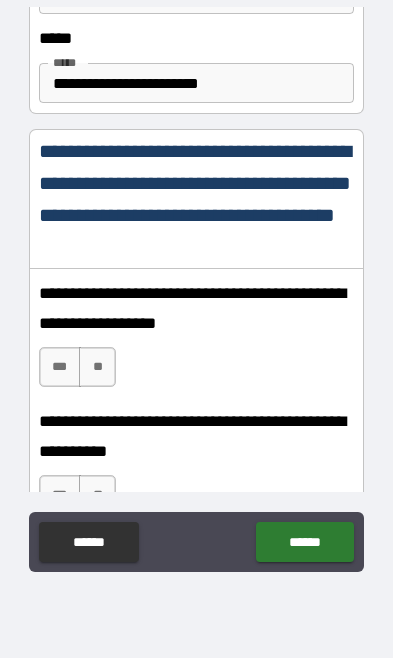 scroll, scrollTop: 1277, scrollLeft: 0, axis: vertical 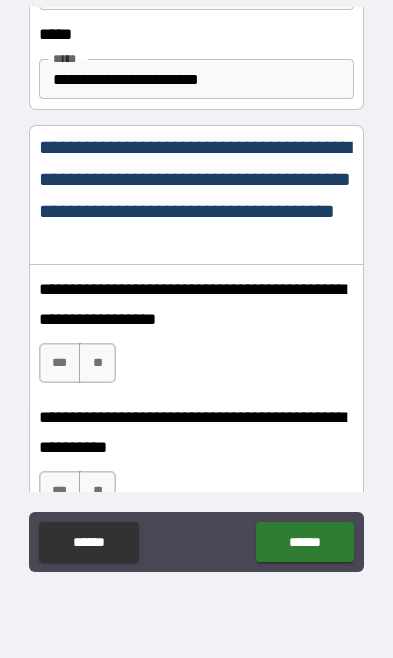 click on "**" at bounding box center (97, 363) 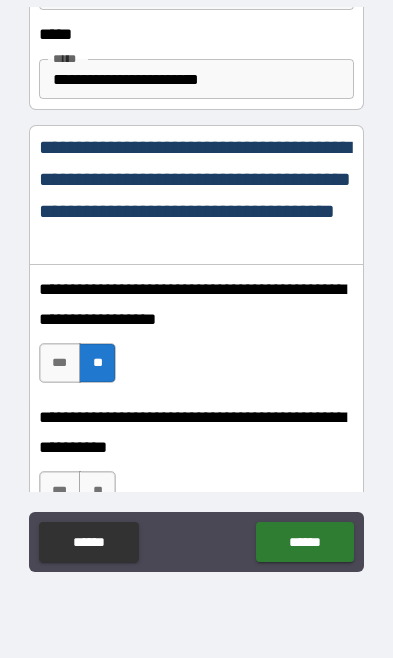 click on "***" at bounding box center (60, 363) 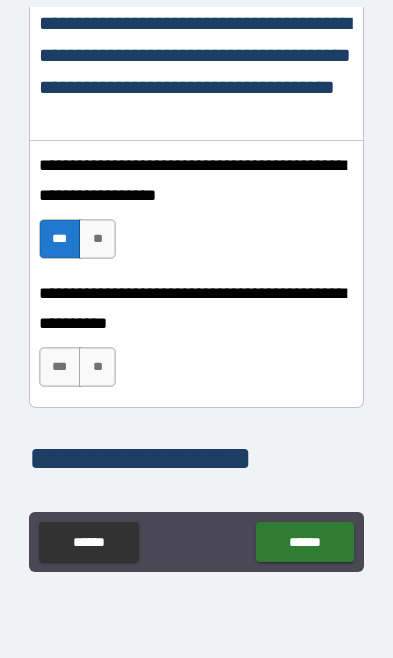 scroll, scrollTop: 1415, scrollLeft: 0, axis: vertical 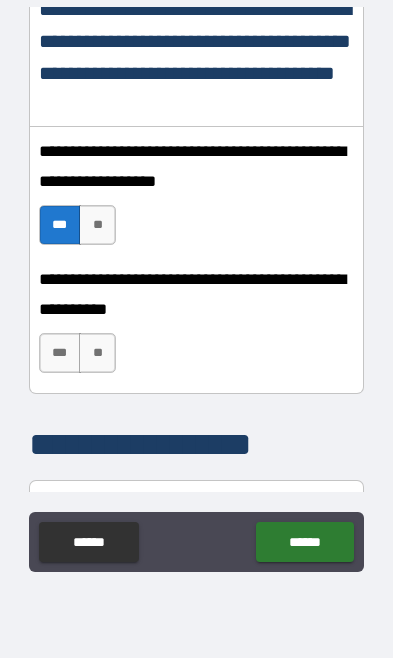 click on "***" at bounding box center (60, 353) 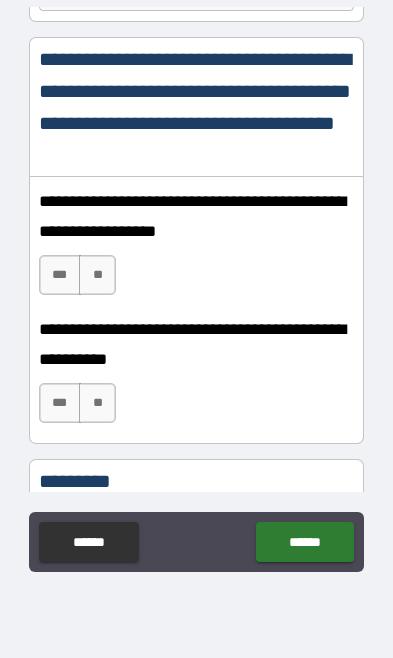 scroll, scrollTop: 3224, scrollLeft: 0, axis: vertical 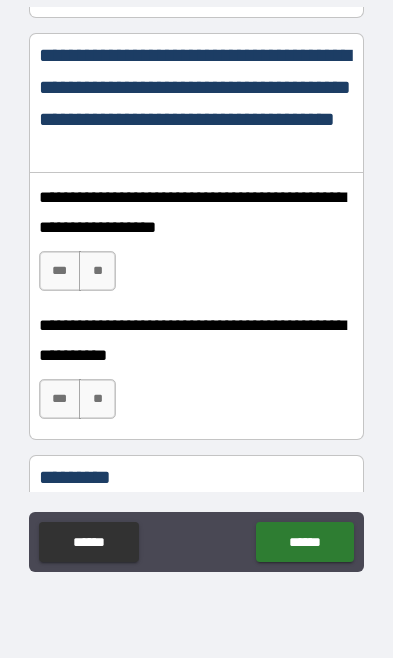 click on "***" at bounding box center [60, 271] 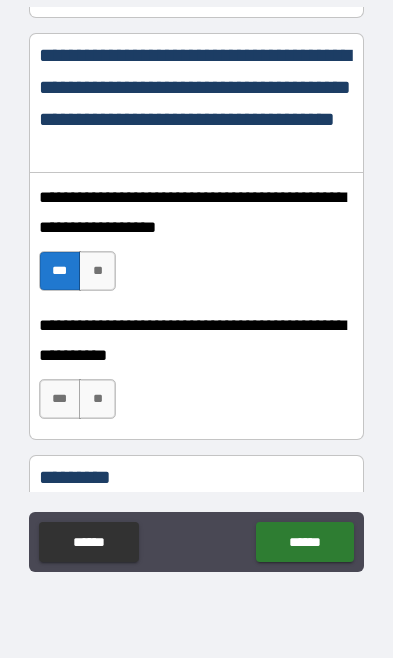 click on "***" at bounding box center (60, 399) 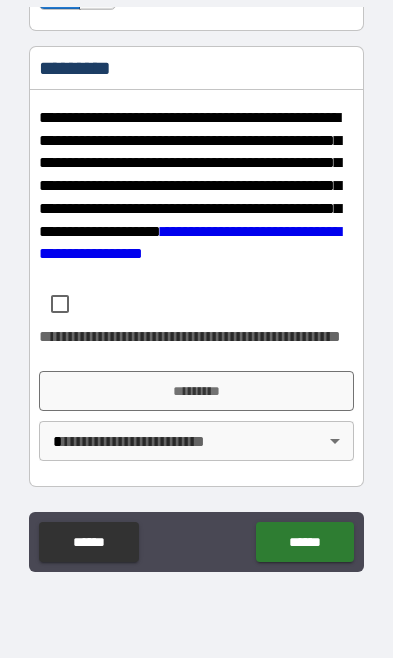 scroll, scrollTop: 3633, scrollLeft: 0, axis: vertical 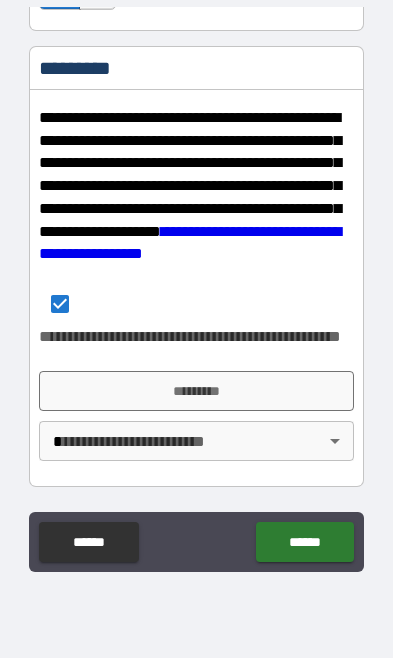 click on "*********" at bounding box center (196, 391) 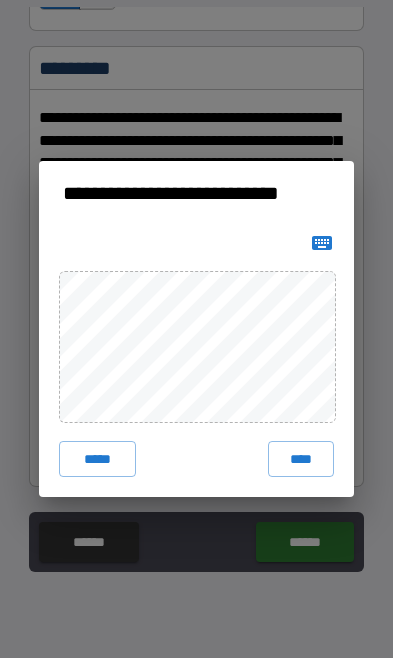 click on "****" at bounding box center [301, 459] 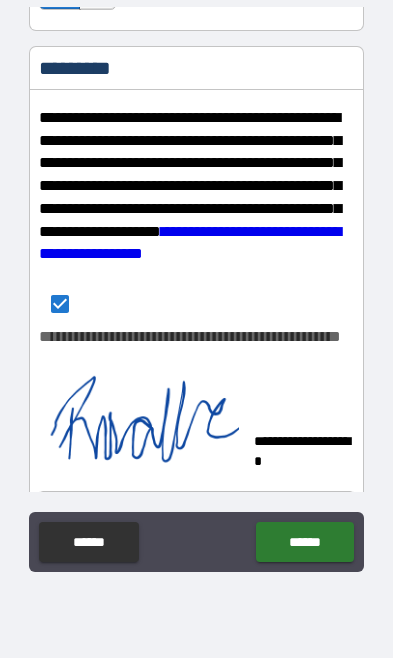 click on "******" at bounding box center (304, 542) 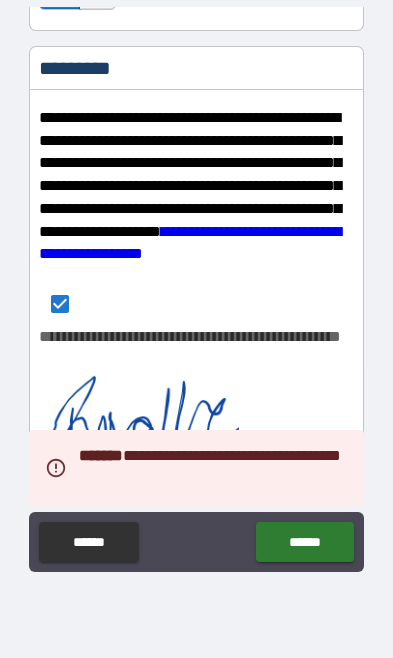 click on "**********" at bounding box center [196, 327] 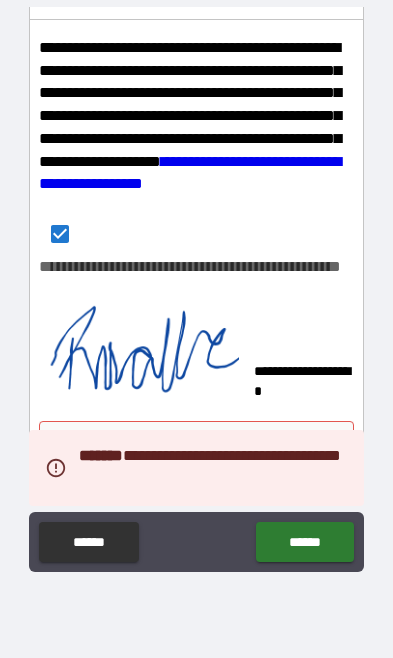 scroll, scrollTop: 3703, scrollLeft: 0, axis: vertical 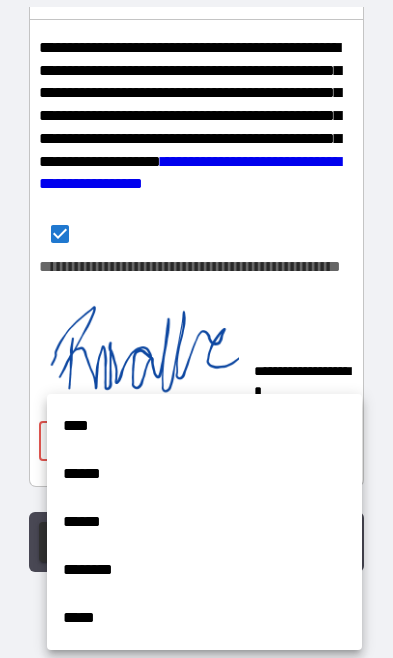 click on "****" at bounding box center (204, 426) 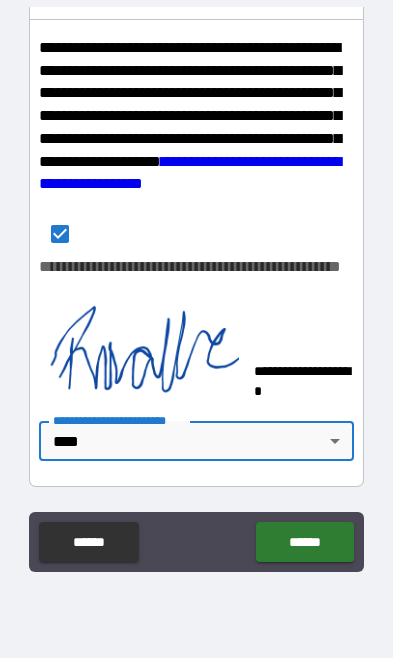 click on "******" at bounding box center (304, 542) 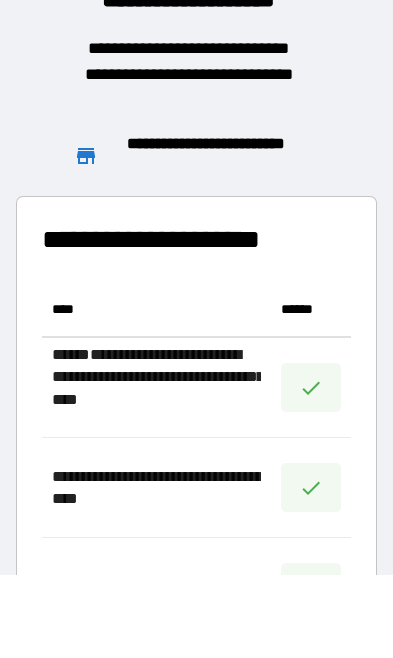 scroll, scrollTop: 1, scrollLeft: 1, axis: both 